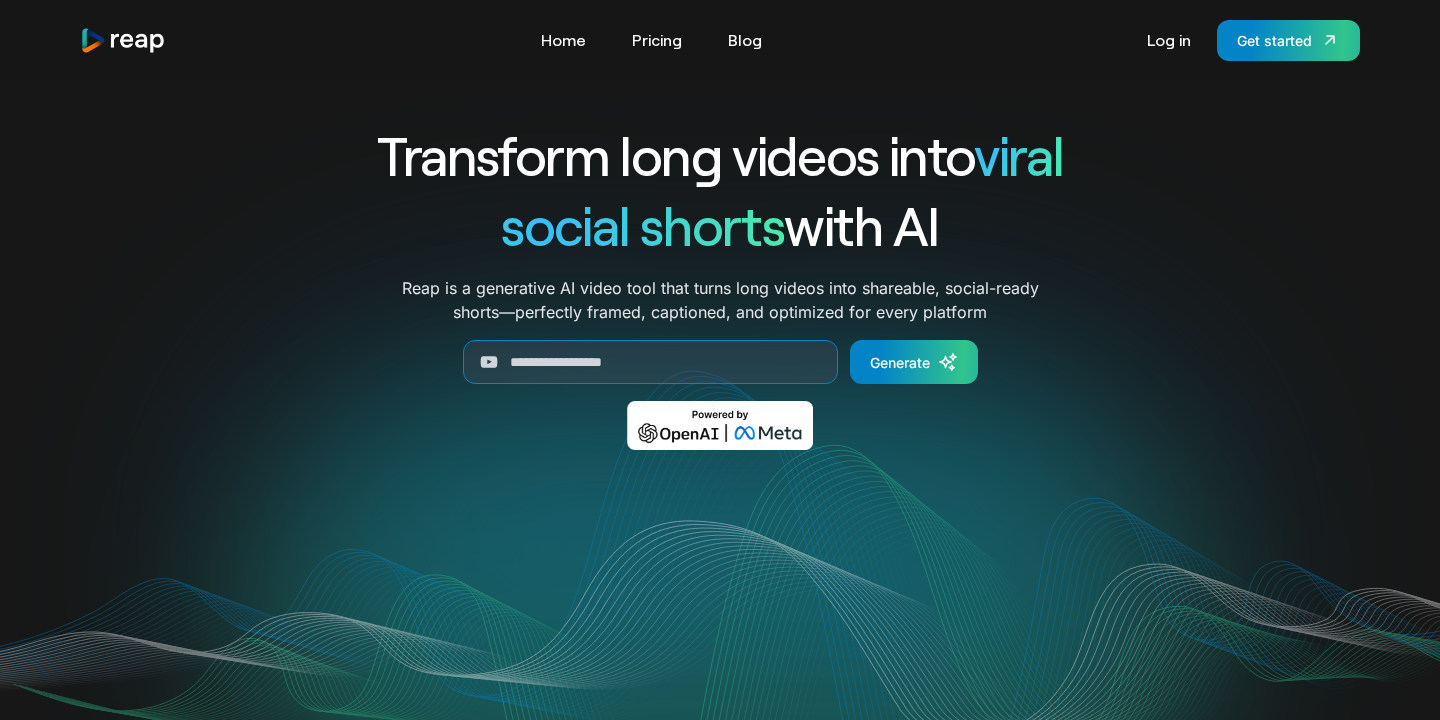 scroll, scrollTop: 0, scrollLeft: 0, axis: both 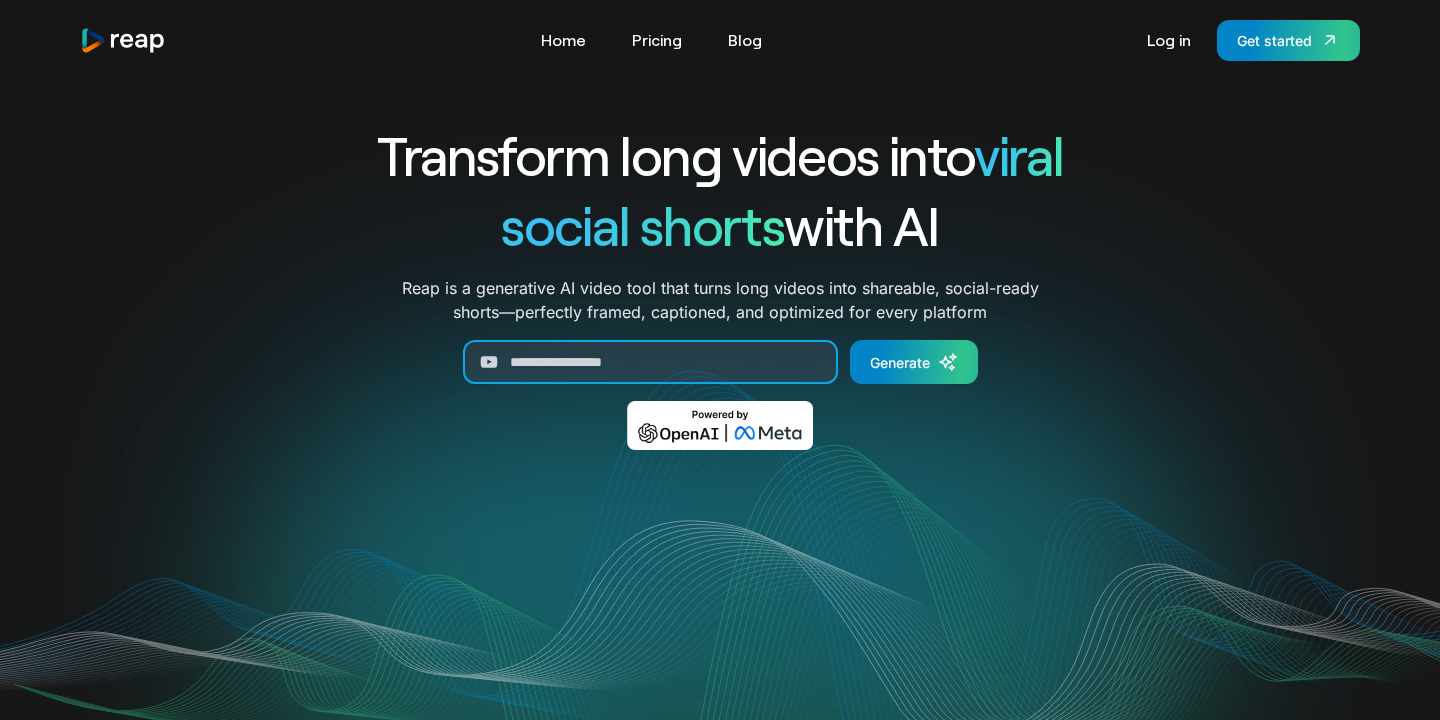 click at bounding box center (650, 362) 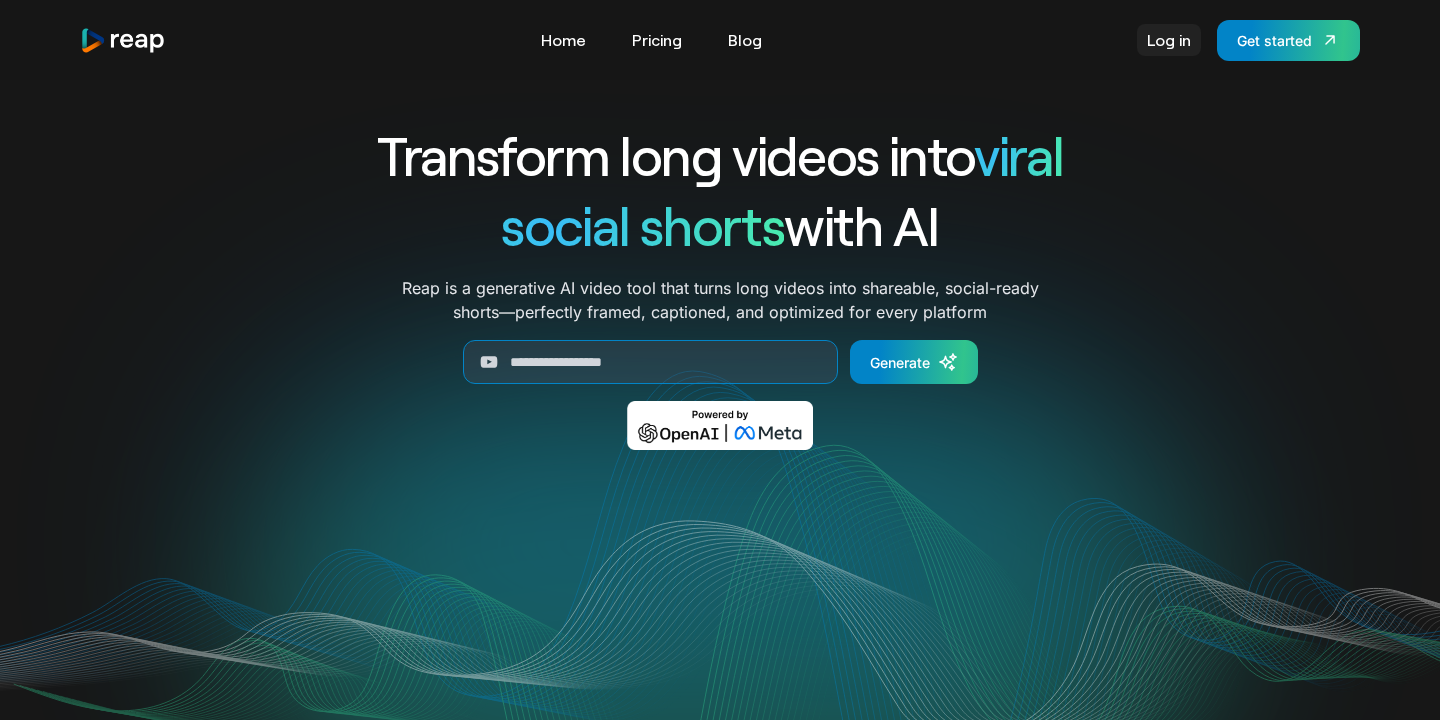 click on "Log in" at bounding box center (1169, 40) 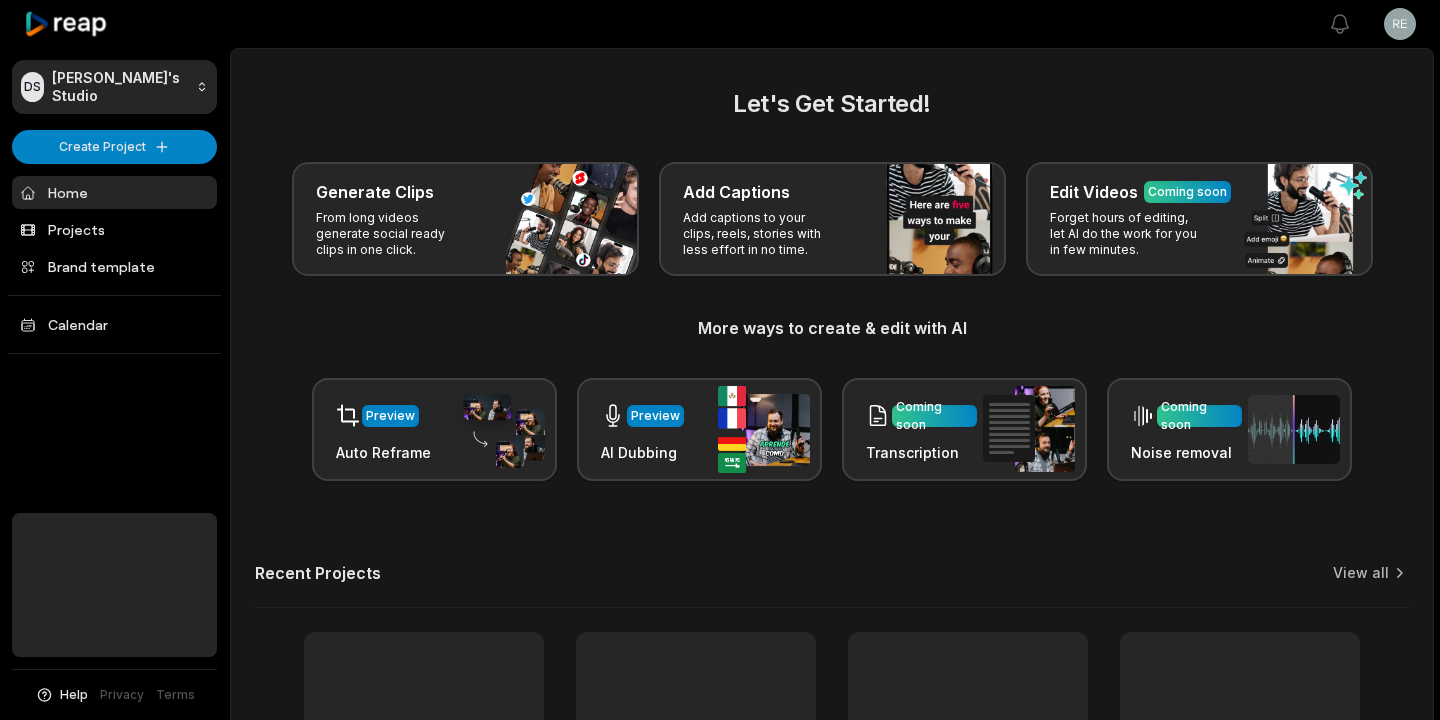scroll, scrollTop: 0, scrollLeft: 0, axis: both 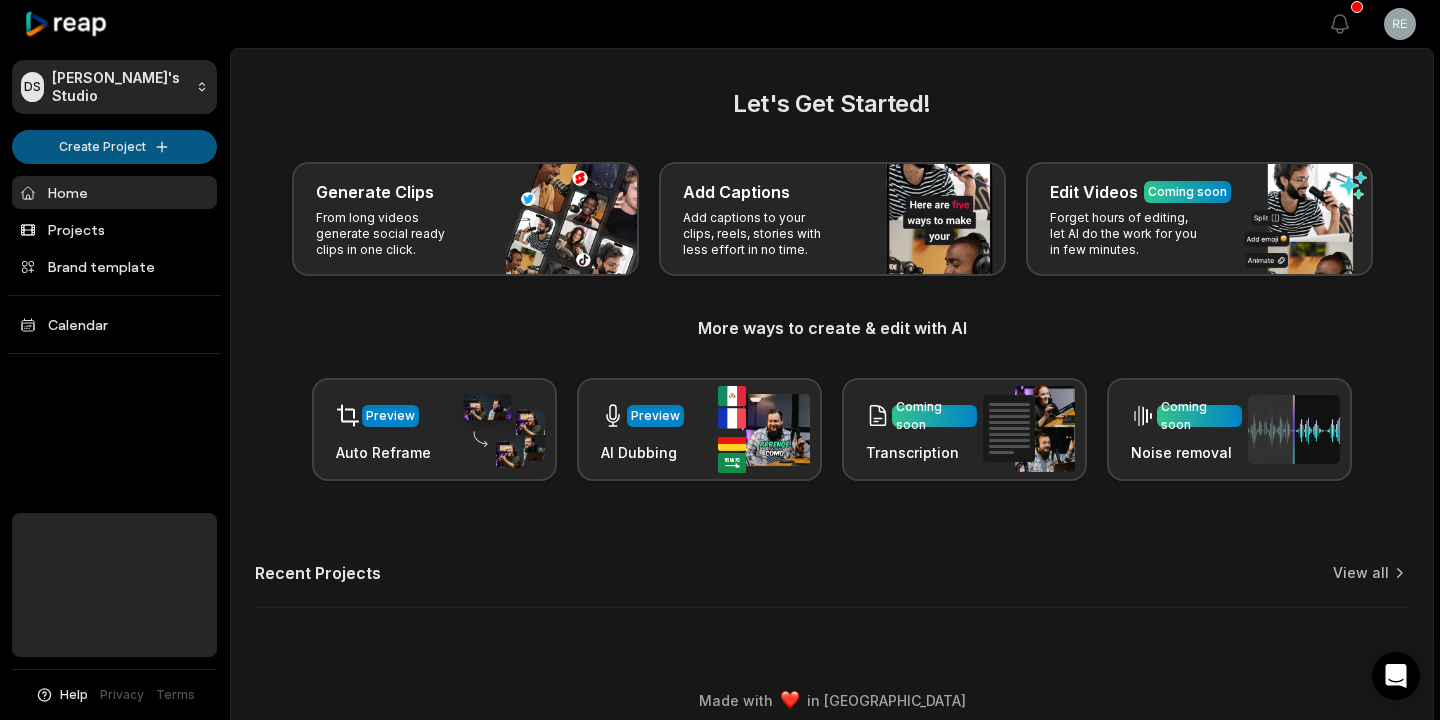 click on "DS [PERSON_NAME]'s Studio Create Project Home Projects Brand template Calendar Help Privacy Terms Open sidebar View notifications Open user menu   Let's Get Started! Generate Clips From long videos generate social ready clips in one click. Add Captions Add captions to your clips, reels, stories with less effort in no time. Edit Videos Coming soon Forget hours of editing, let AI do the work for you in few minutes. More ways to create & edit with AI Preview Auto Reframe Preview AI Dubbing Coming soon Transcription Coming soon Noise removal Recent Projects View all Made with   in [GEOGRAPHIC_DATA]" at bounding box center (720, 360) 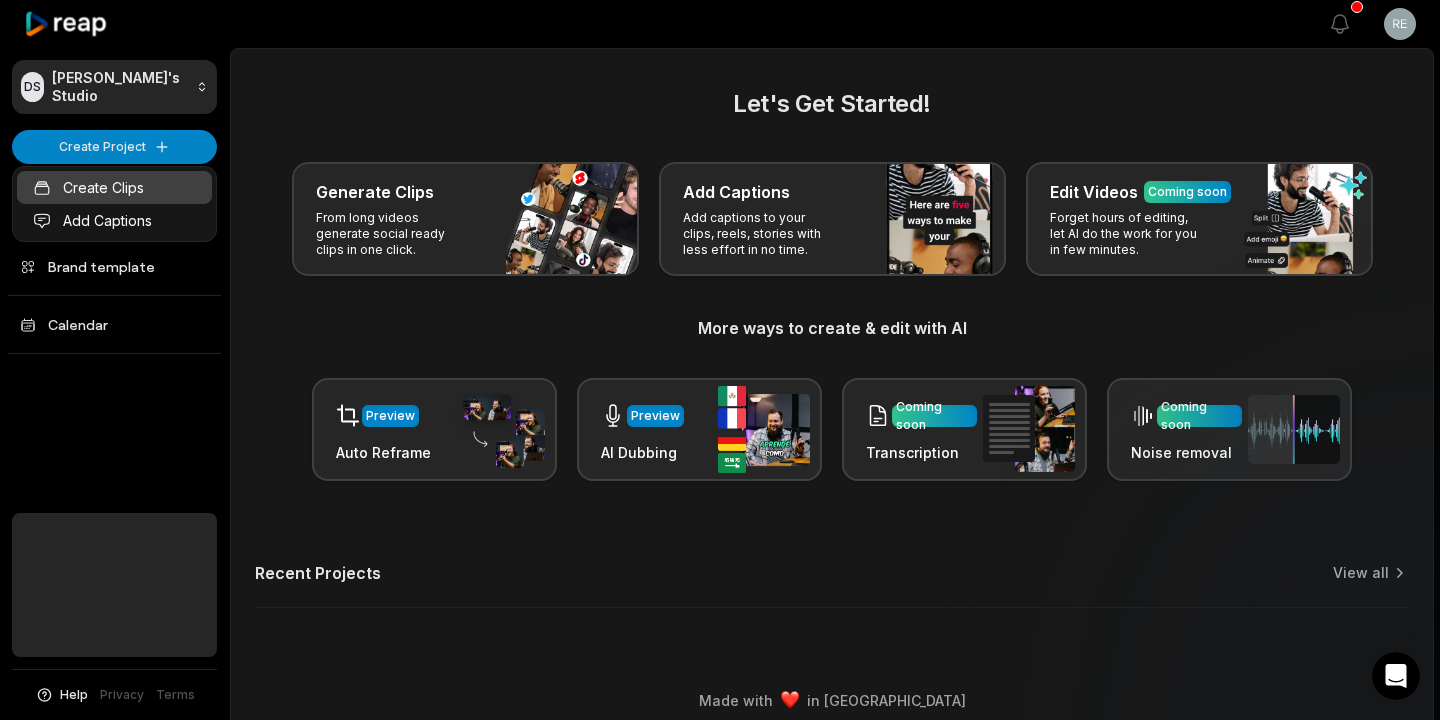 scroll, scrollTop: 0, scrollLeft: 0, axis: both 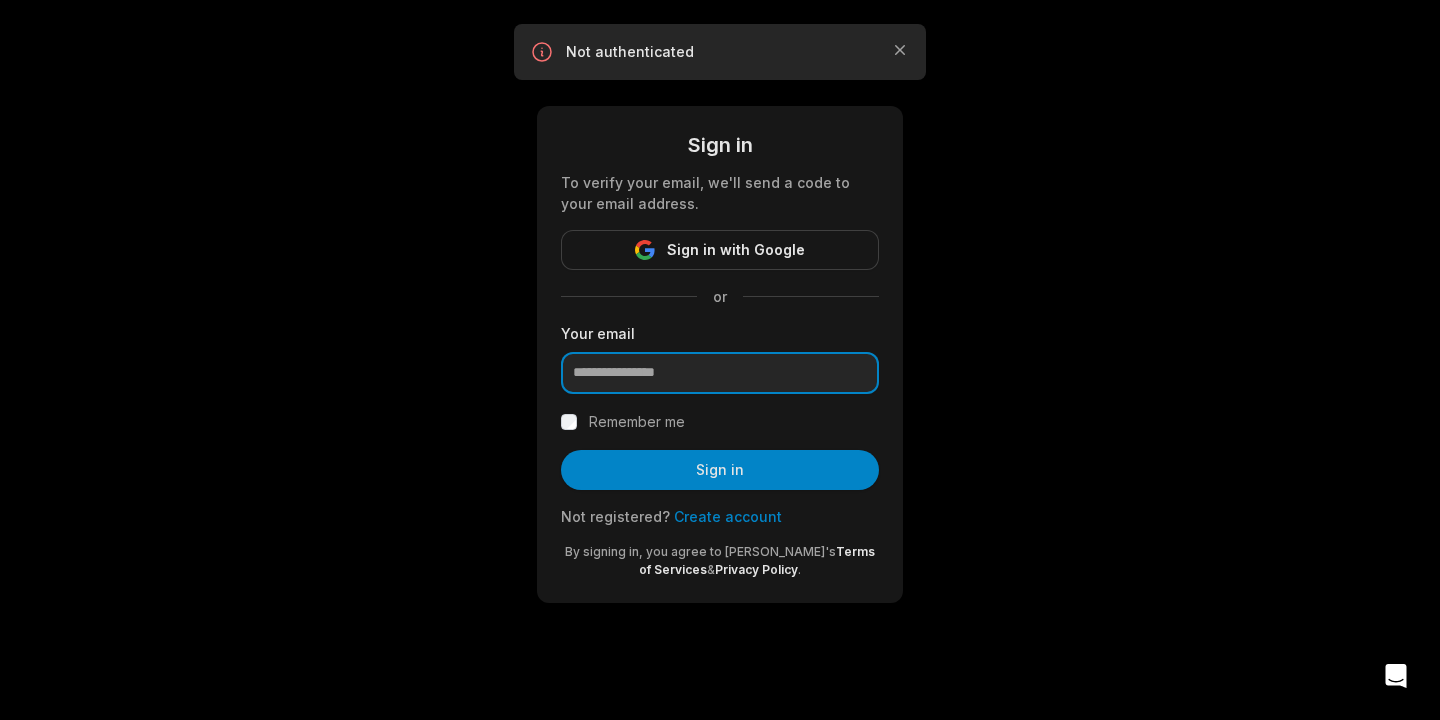 click at bounding box center (720, 373) 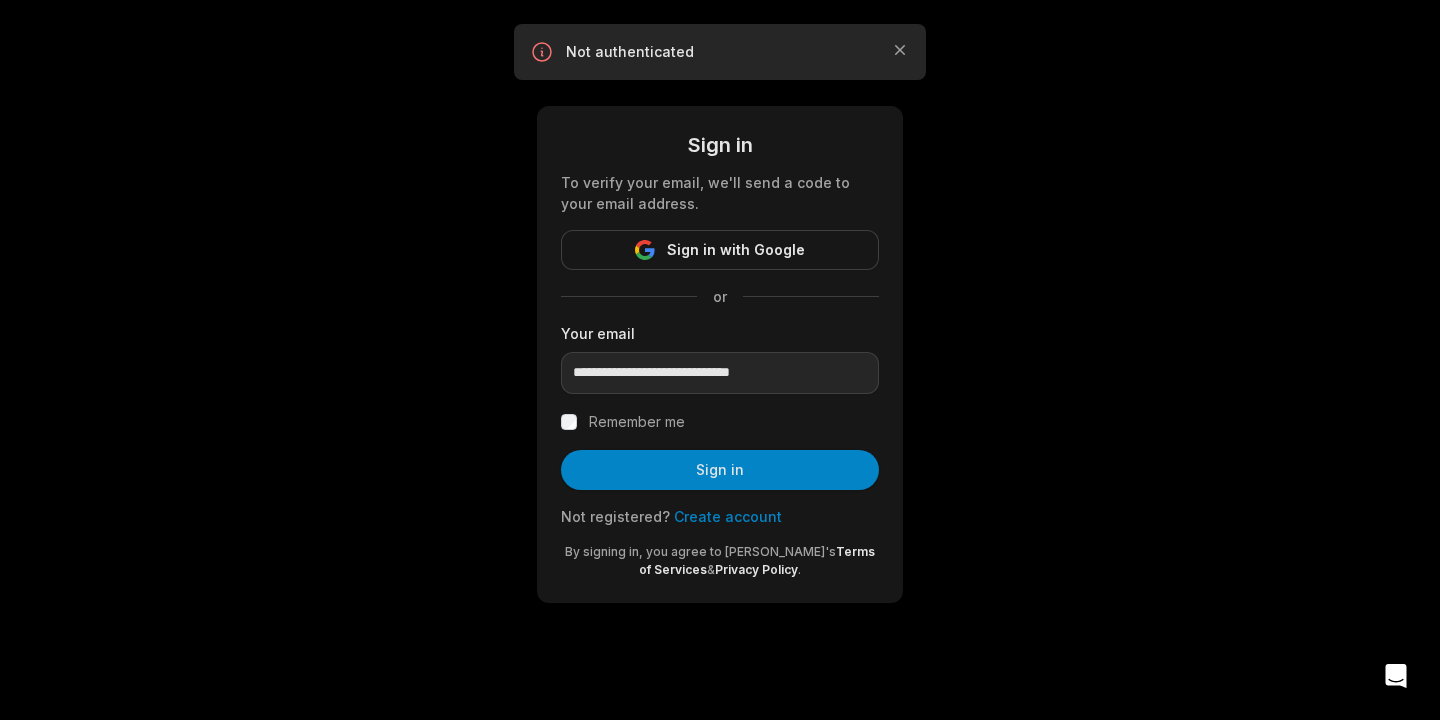 click on "**********" at bounding box center [720, 354] 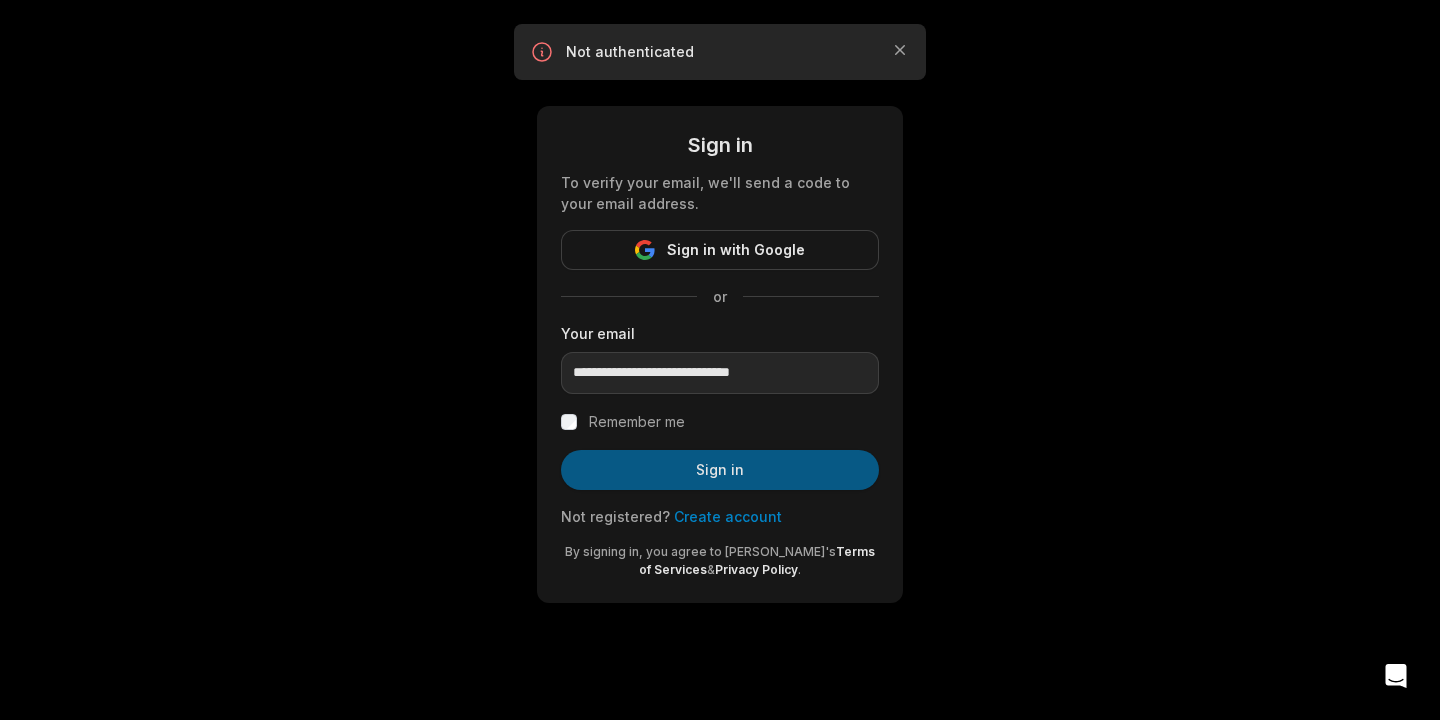 click on "Sign in" at bounding box center [720, 470] 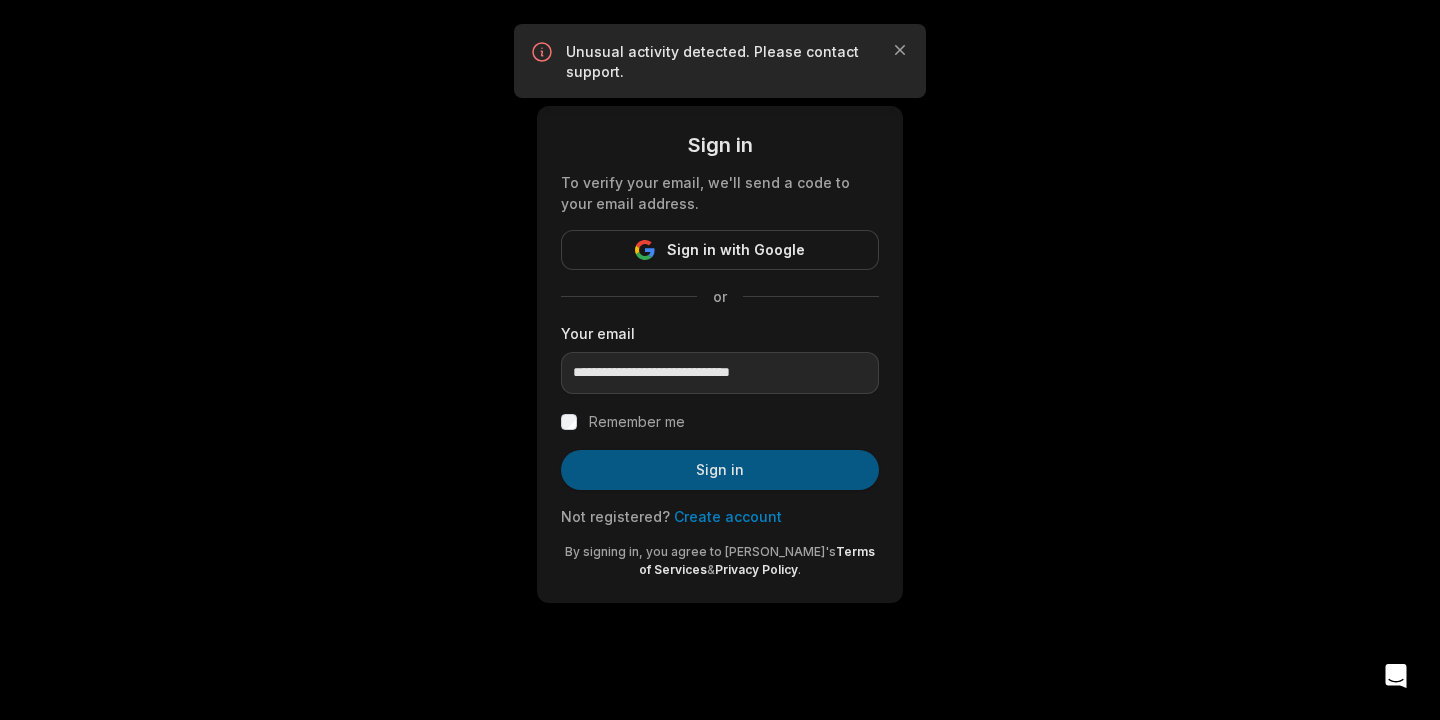click on "Sign in" at bounding box center (720, 470) 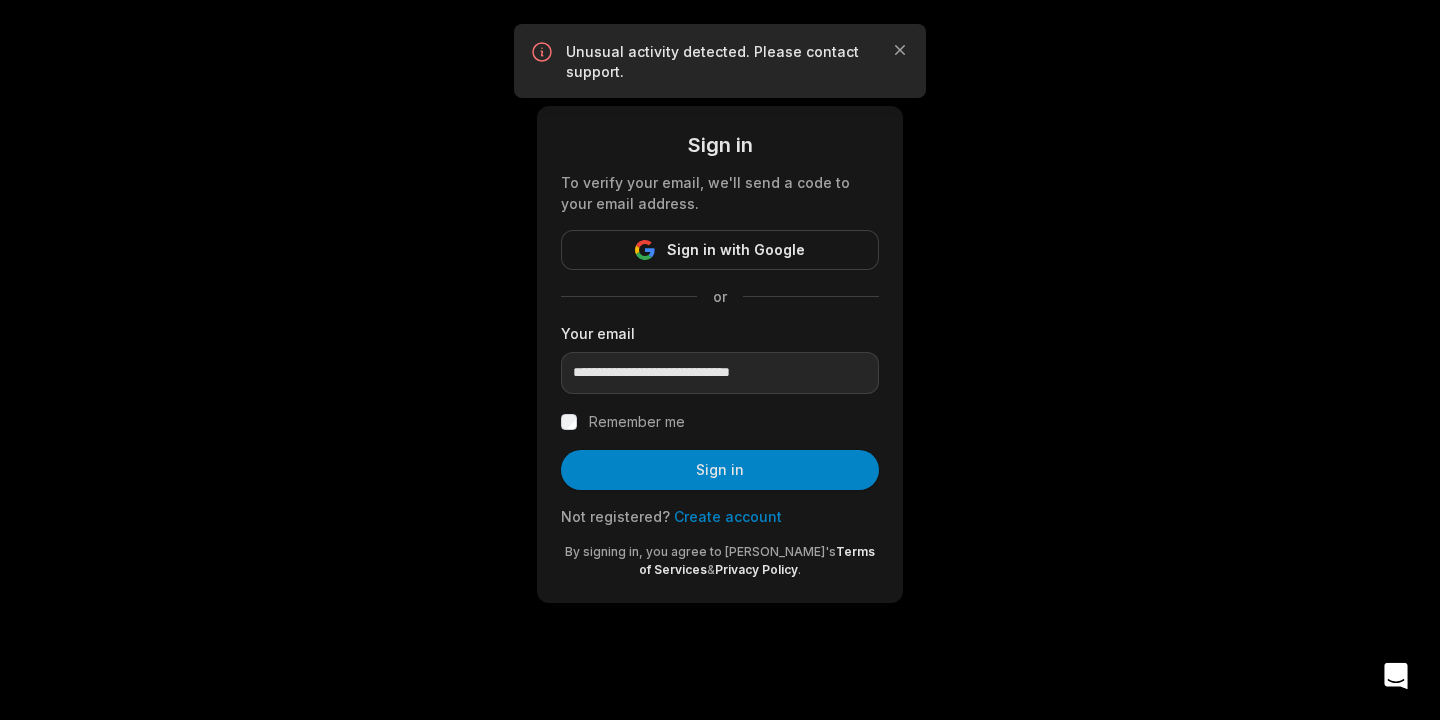 click 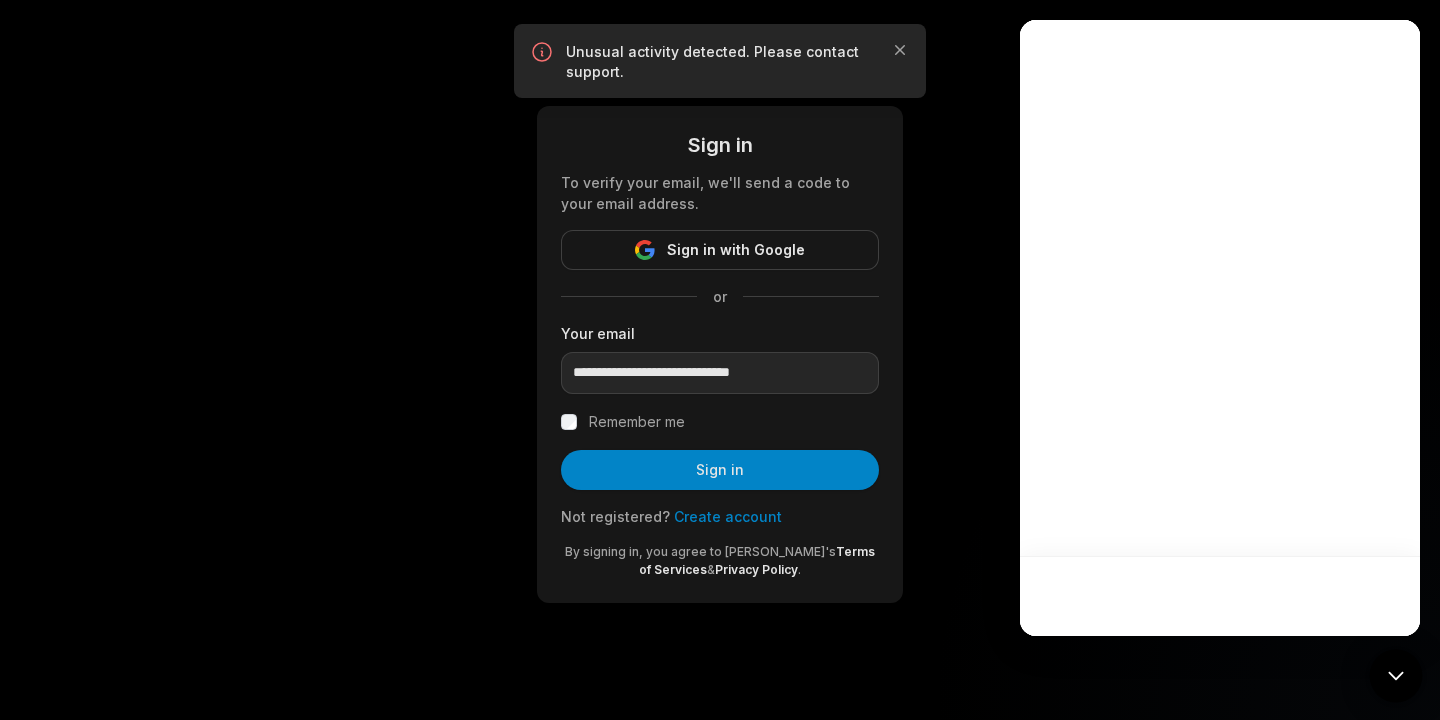 scroll, scrollTop: 0, scrollLeft: 0, axis: both 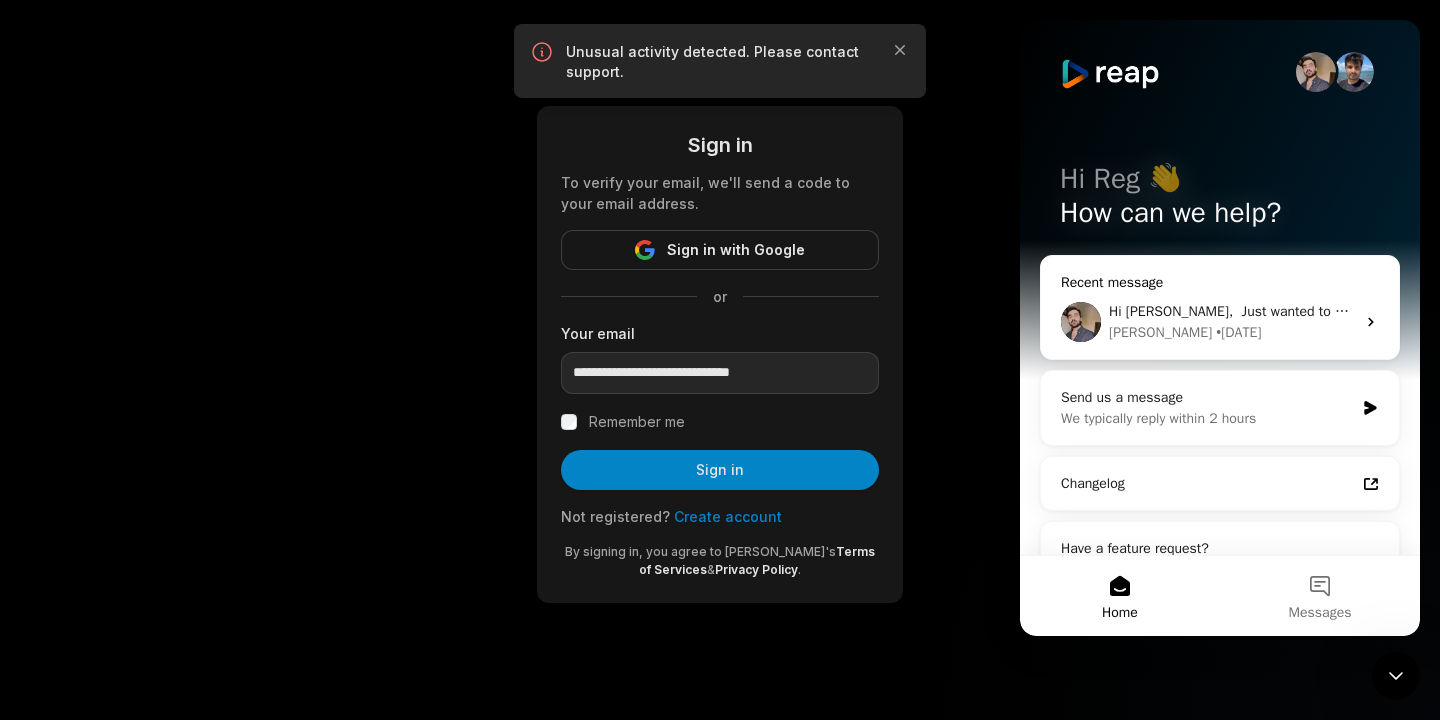 click on "Hi [PERSON_NAME], ​ Just wanted to check in—were you able to log in successfully? If you’re still having trouble or need help with anything else, please let me know." at bounding box center [1613, 311] 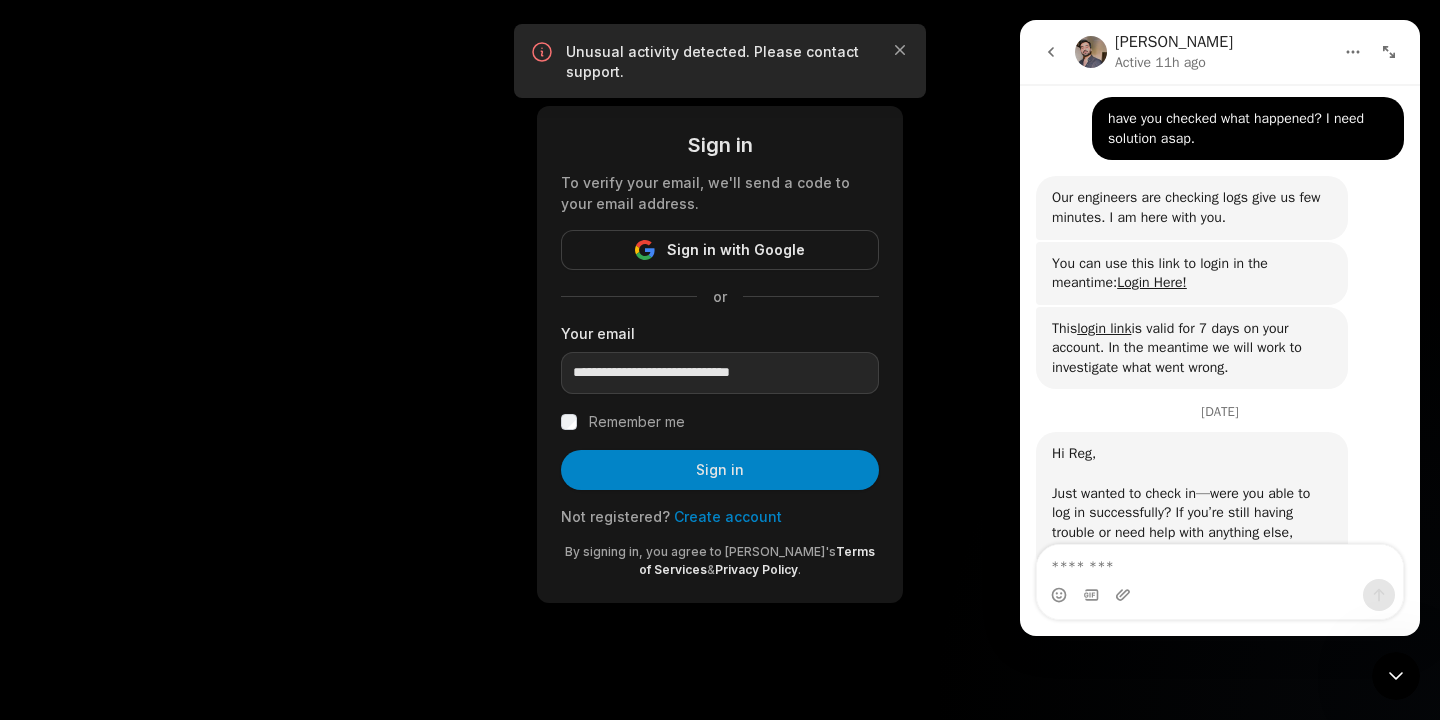 scroll, scrollTop: 512, scrollLeft: 0, axis: vertical 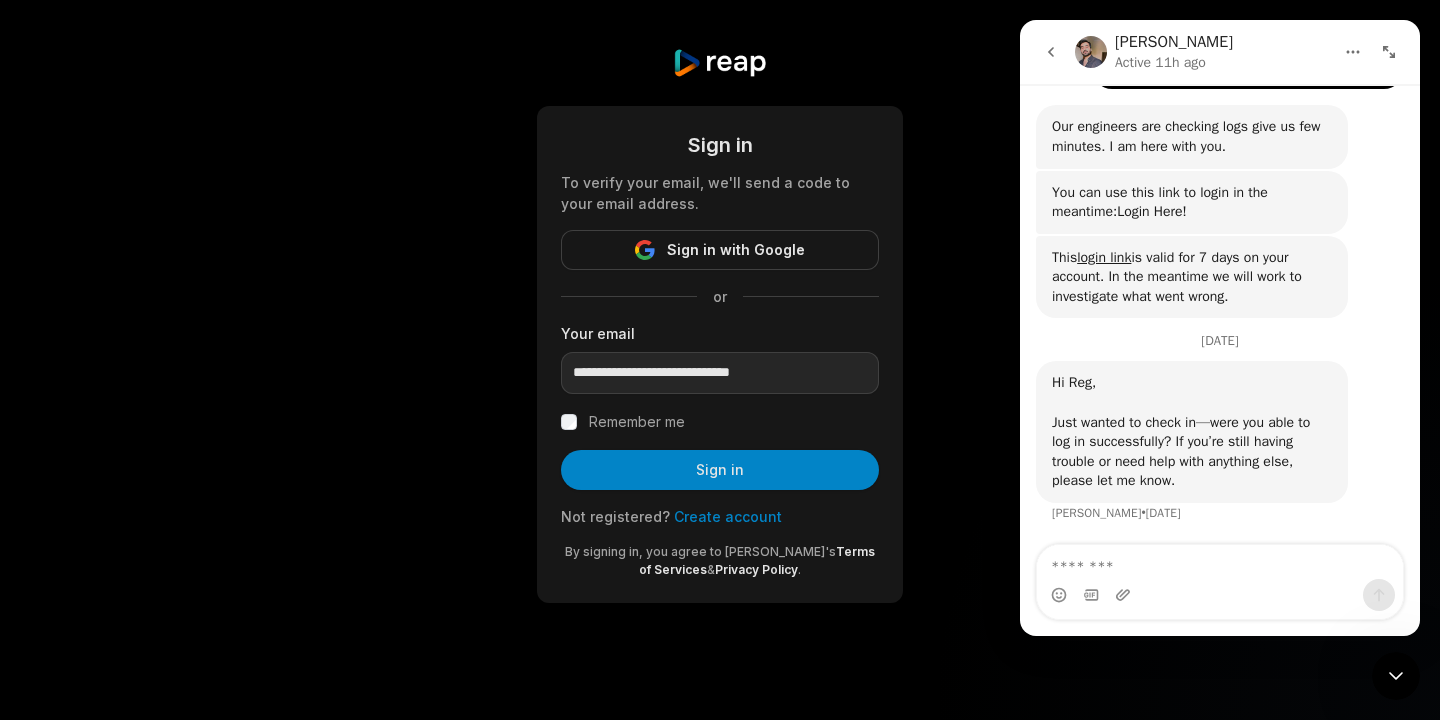 click on "Login Here!" at bounding box center (1152, 211) 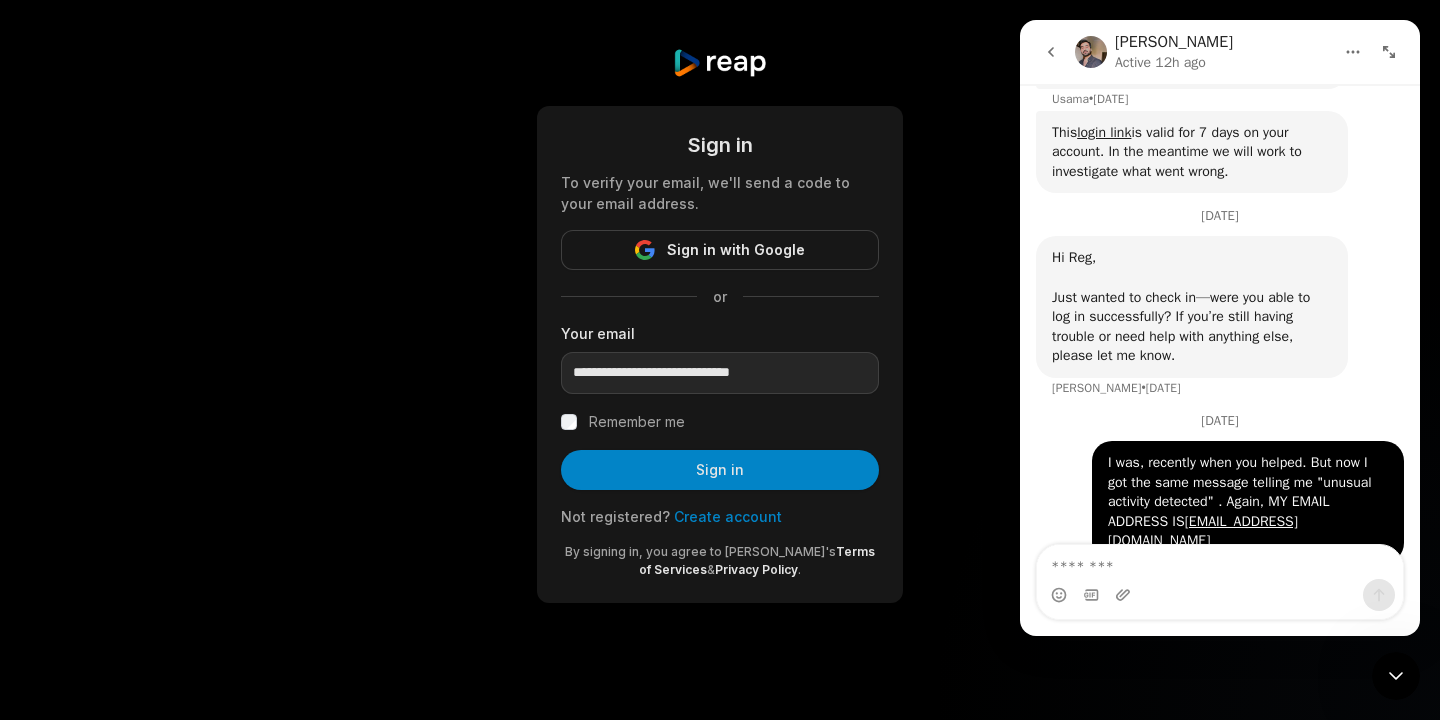 scroll, scrollTop: 697, scrollLeft: 0, axis: vertical 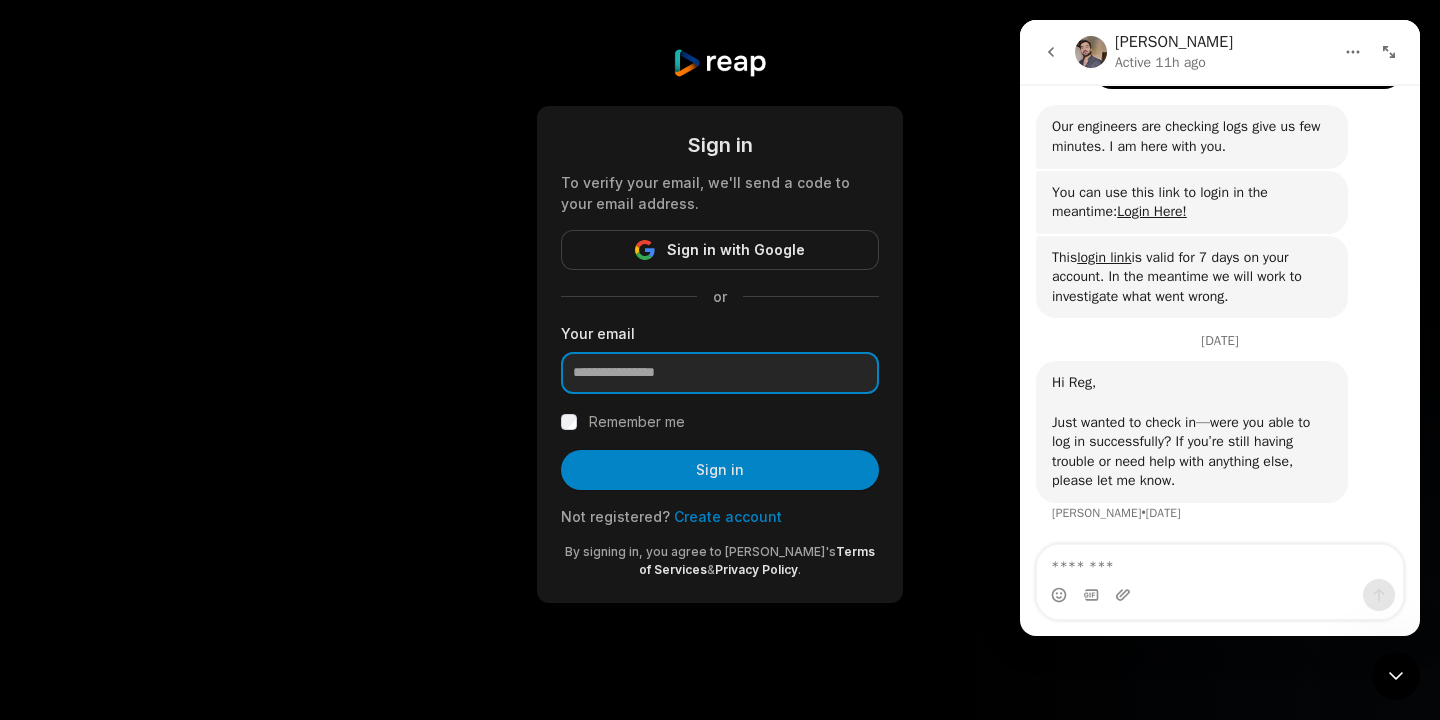 click at bounding box center (720, 373) 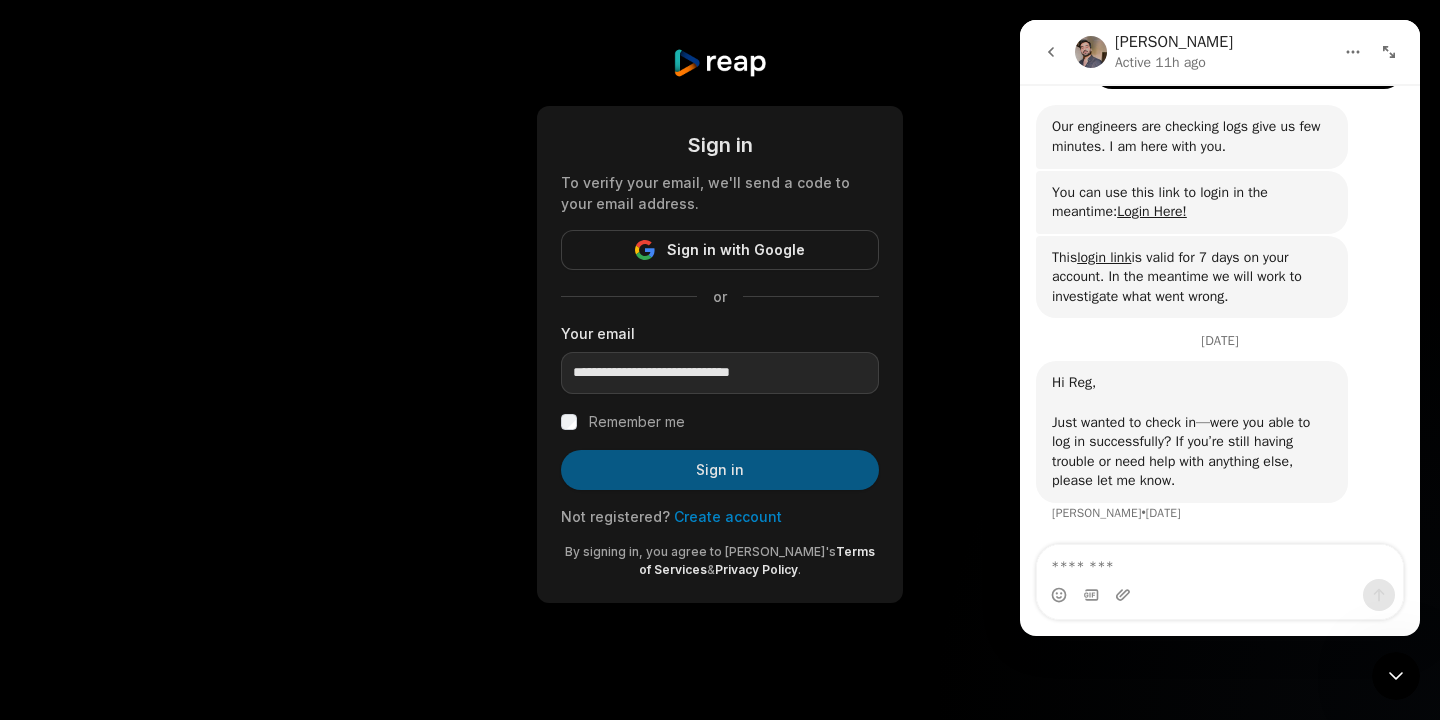 click on "Sign in" at bounding box center (720, 470) 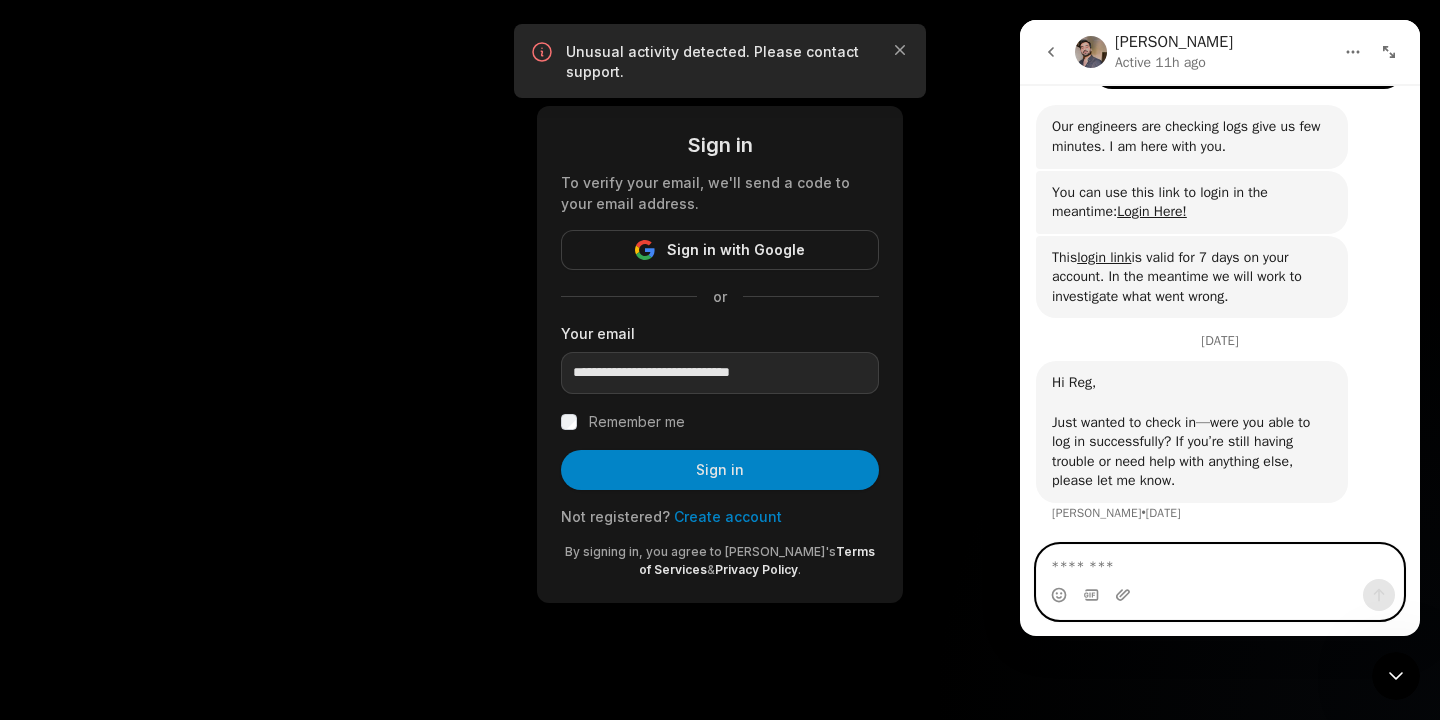 click at bounding box center [1220, 562] 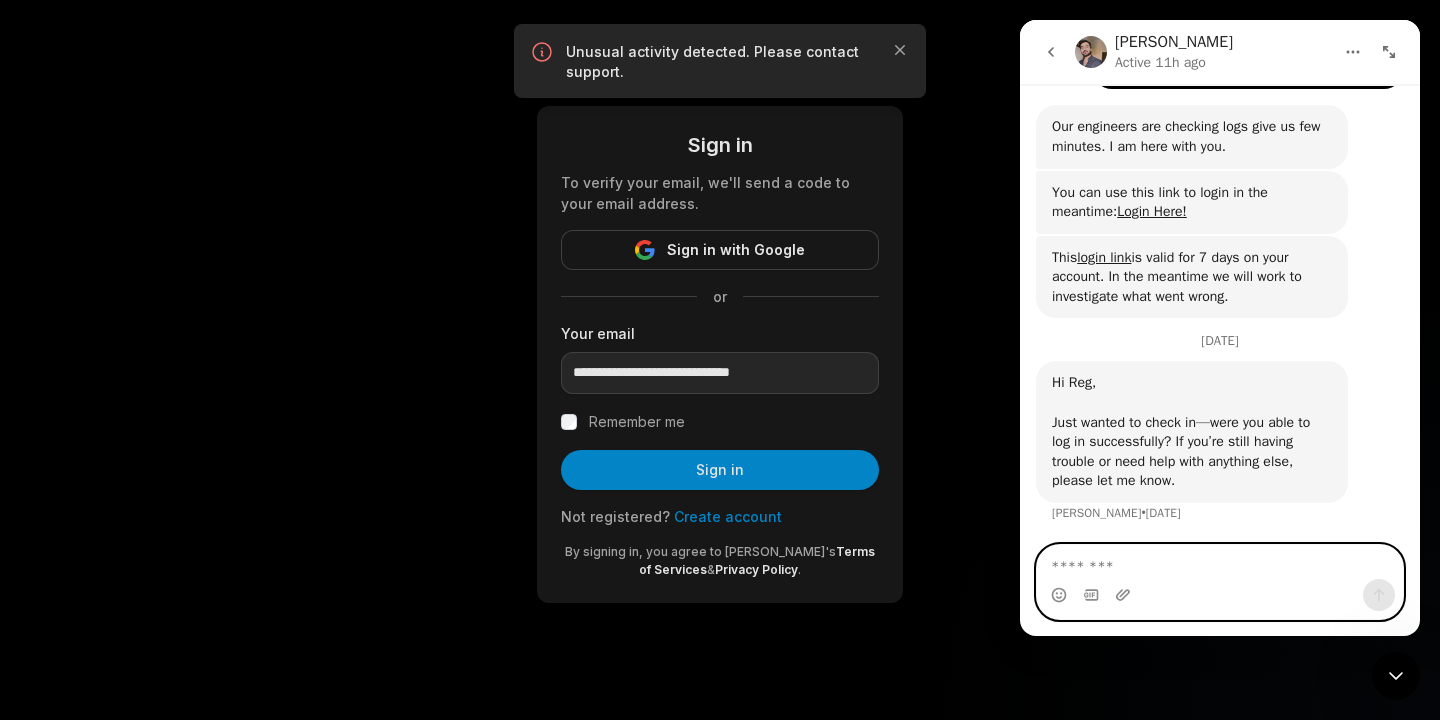 click at bounding box center [1220, 562] 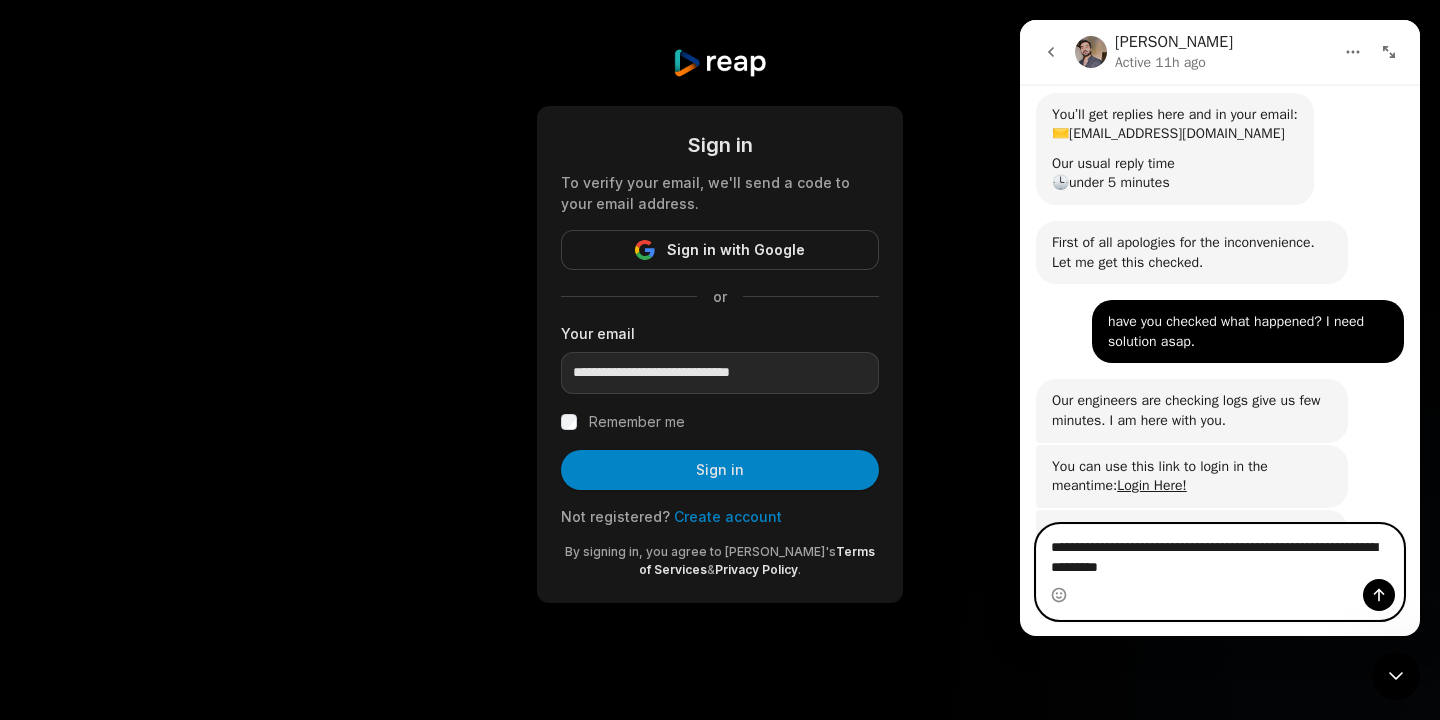 scroll, scrollTop: 0, scrollLeft: 0, axis: both 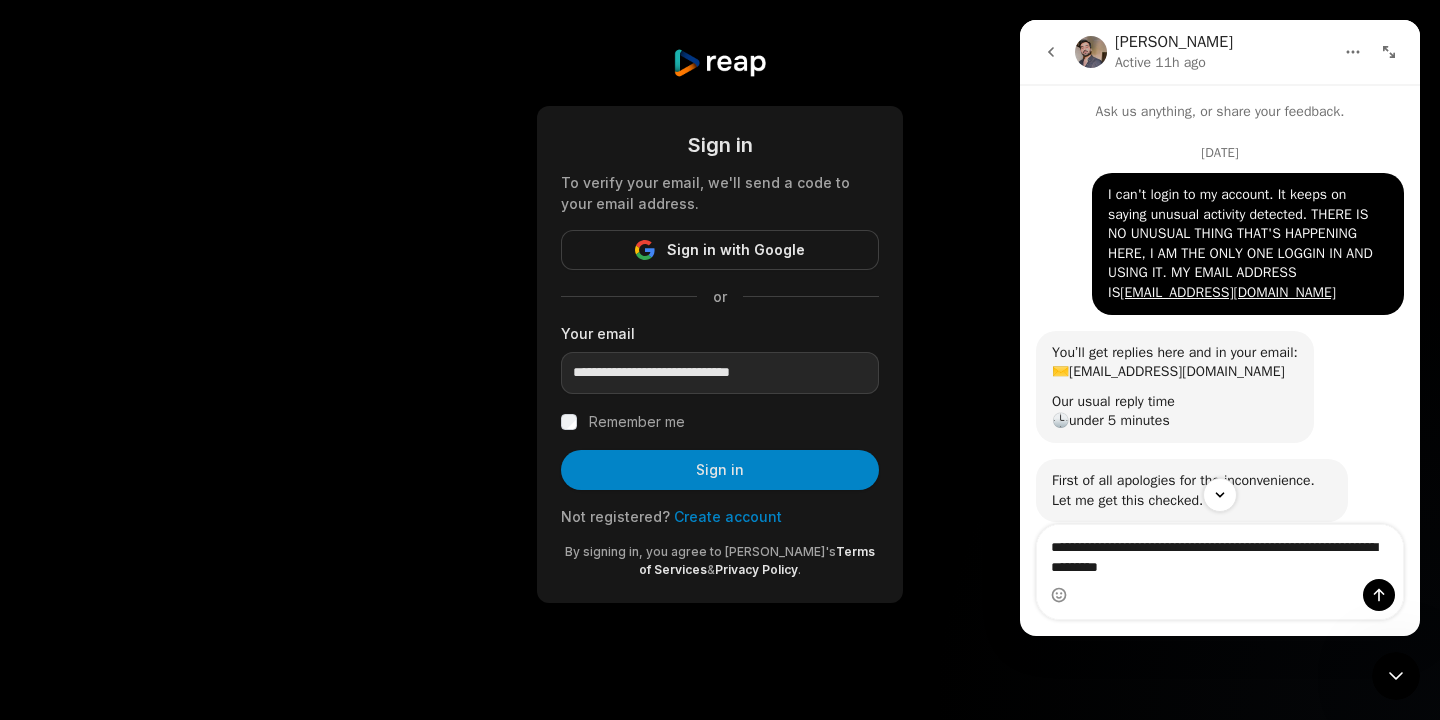 drag, startPoint x: 1321, startPoint y: 216, endPoint x: 1387, endPoint y: 290, distance: 99.15644 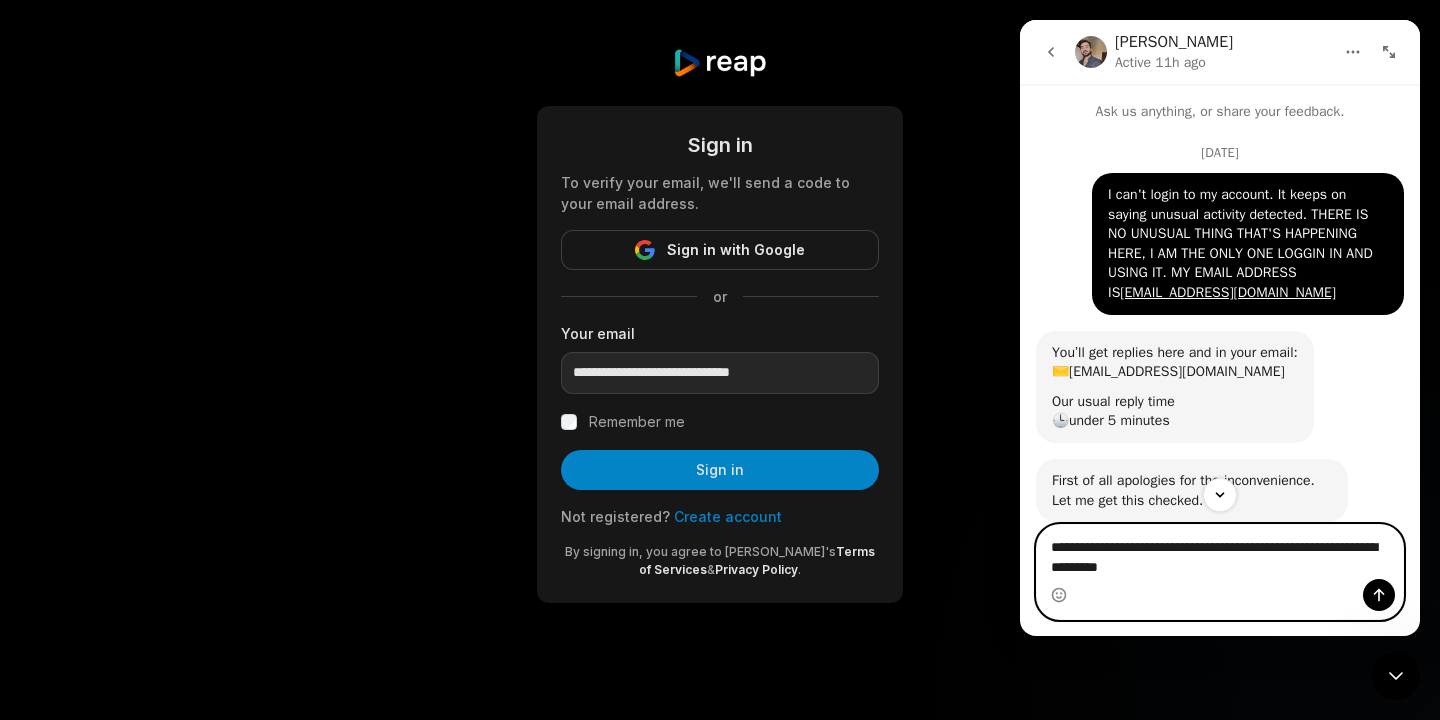 click on "**********" at bounding box center (1220, 552) 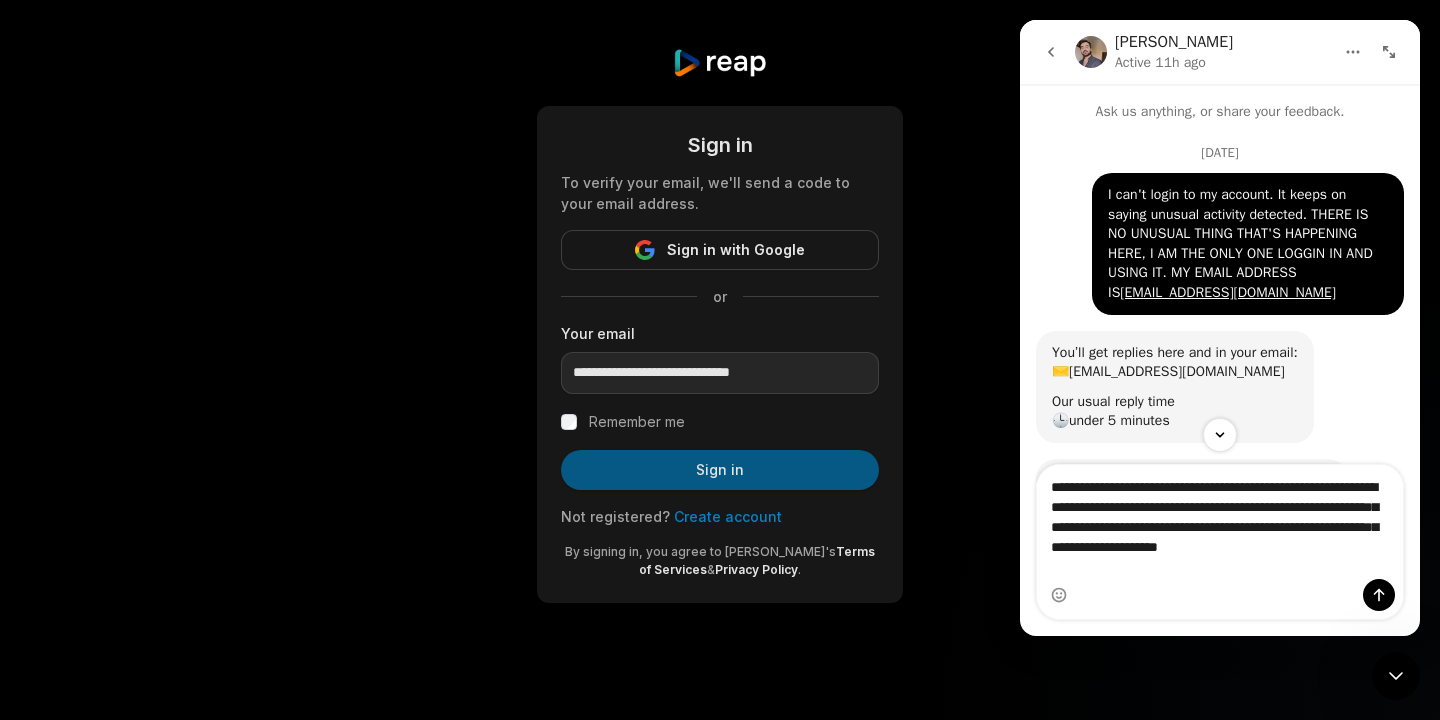click on "Sign in" at bounding box center [720, 470] 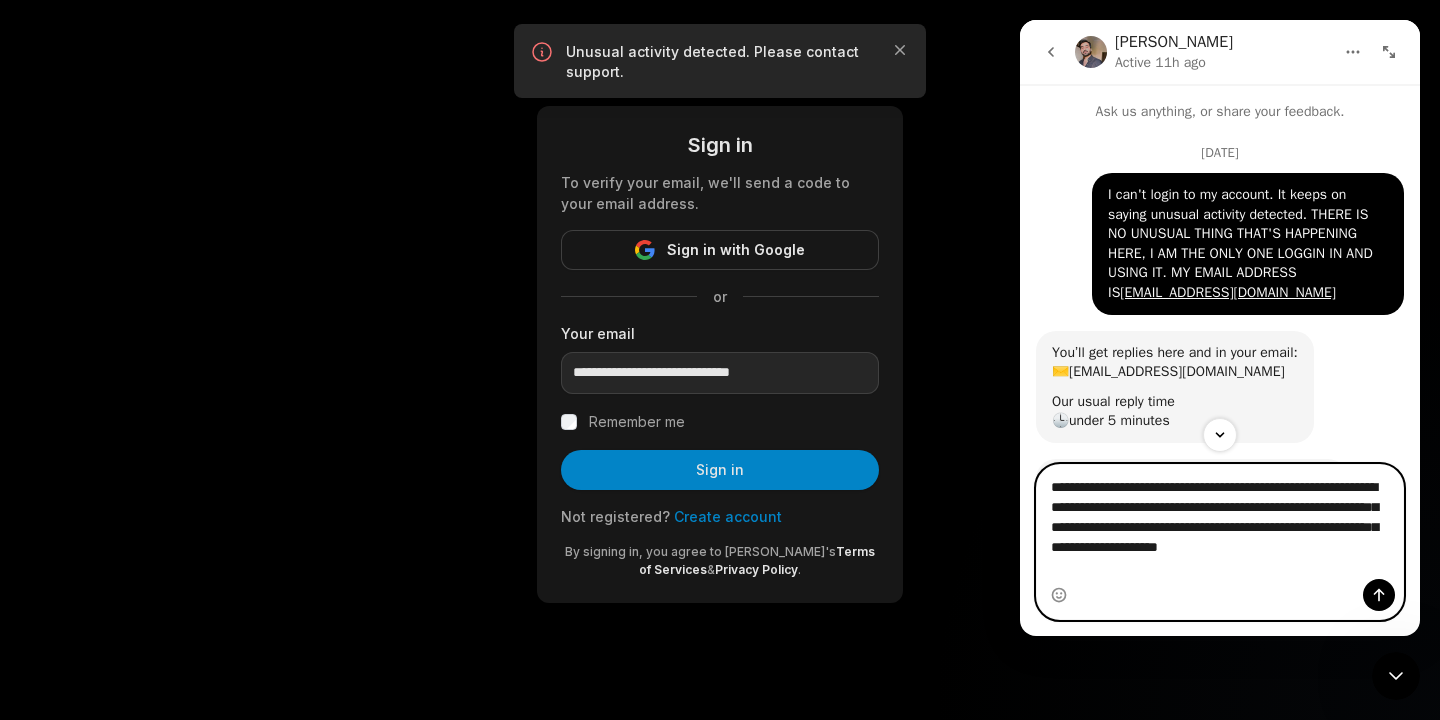 click on "**********" at bounding box center [1220, 522] 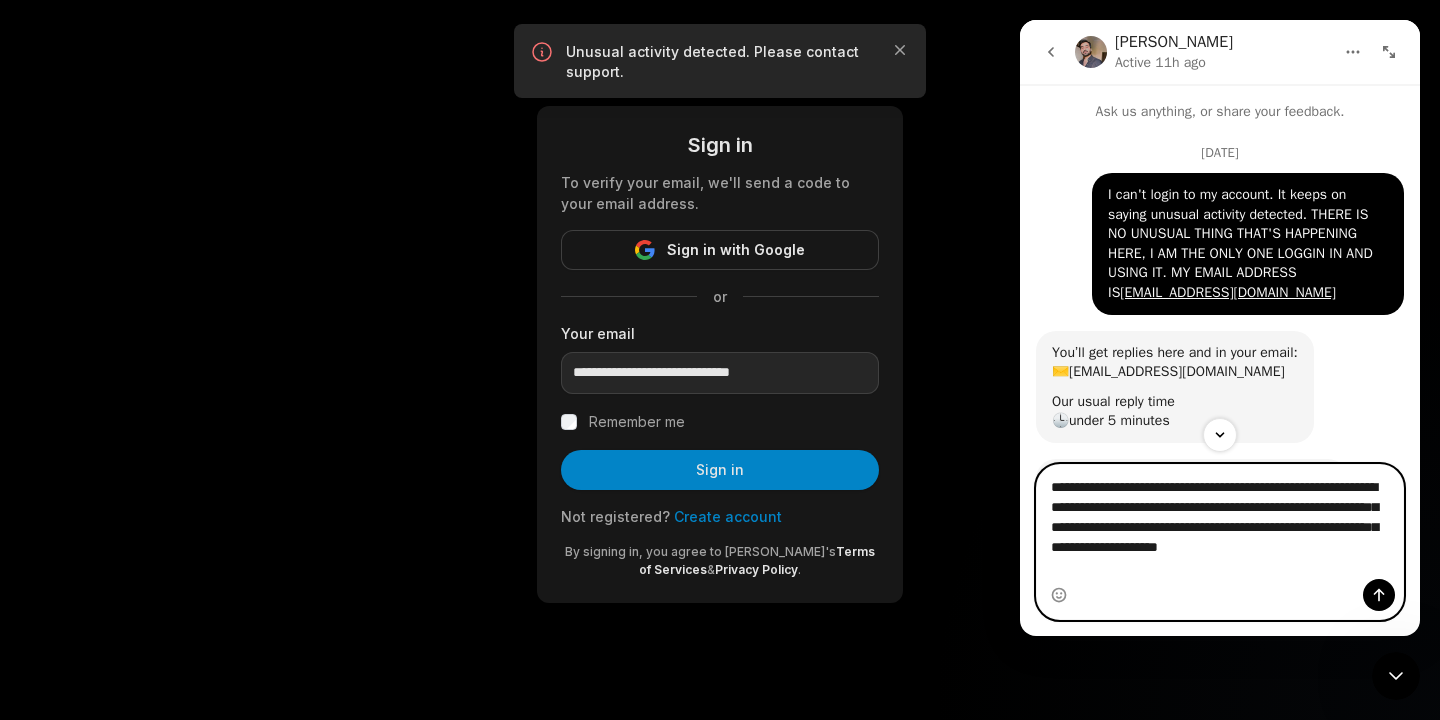 click on "**********" at bounding box center (1220, 522) 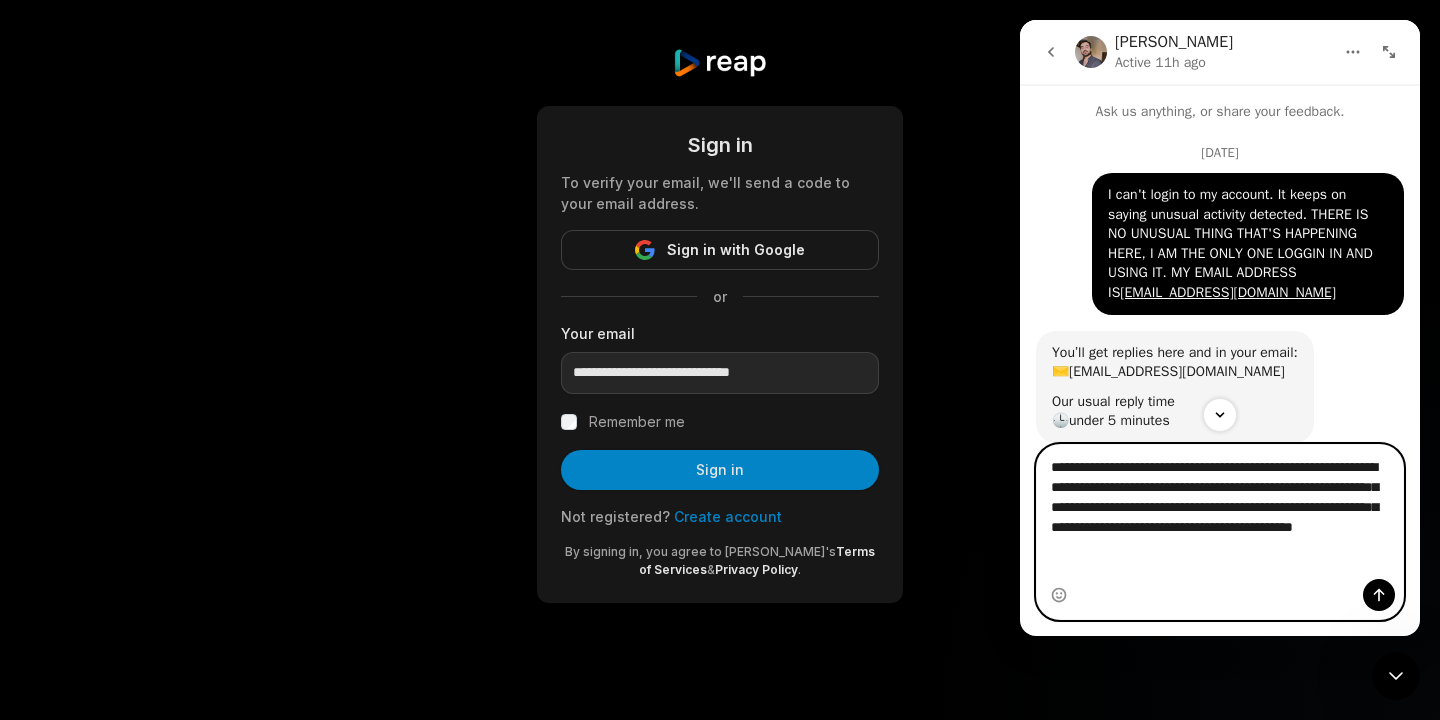 drag, startPoint x: 1051, startPoint y: 503, endPoint x: 1073, endPoint y: 543, distance: 45.65085 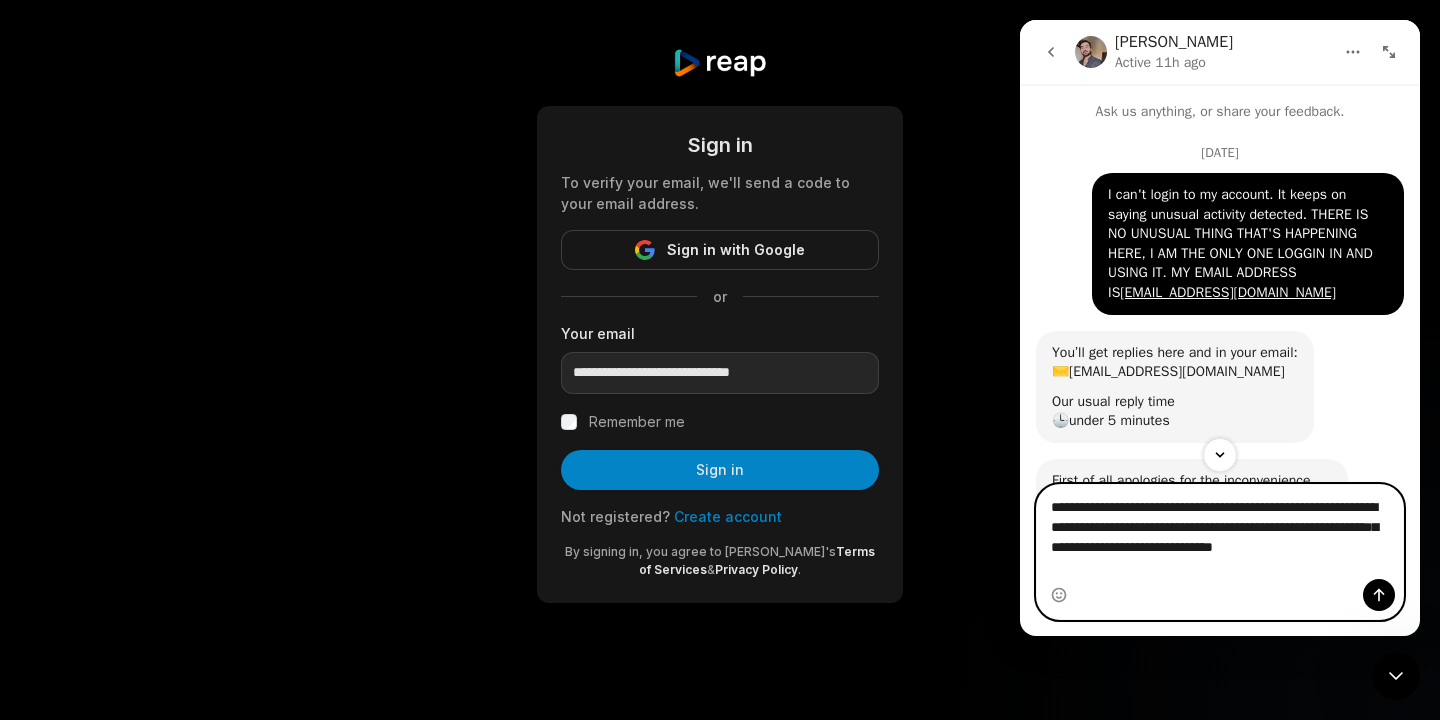 click on "**********" at bounding box center [1220, 532] 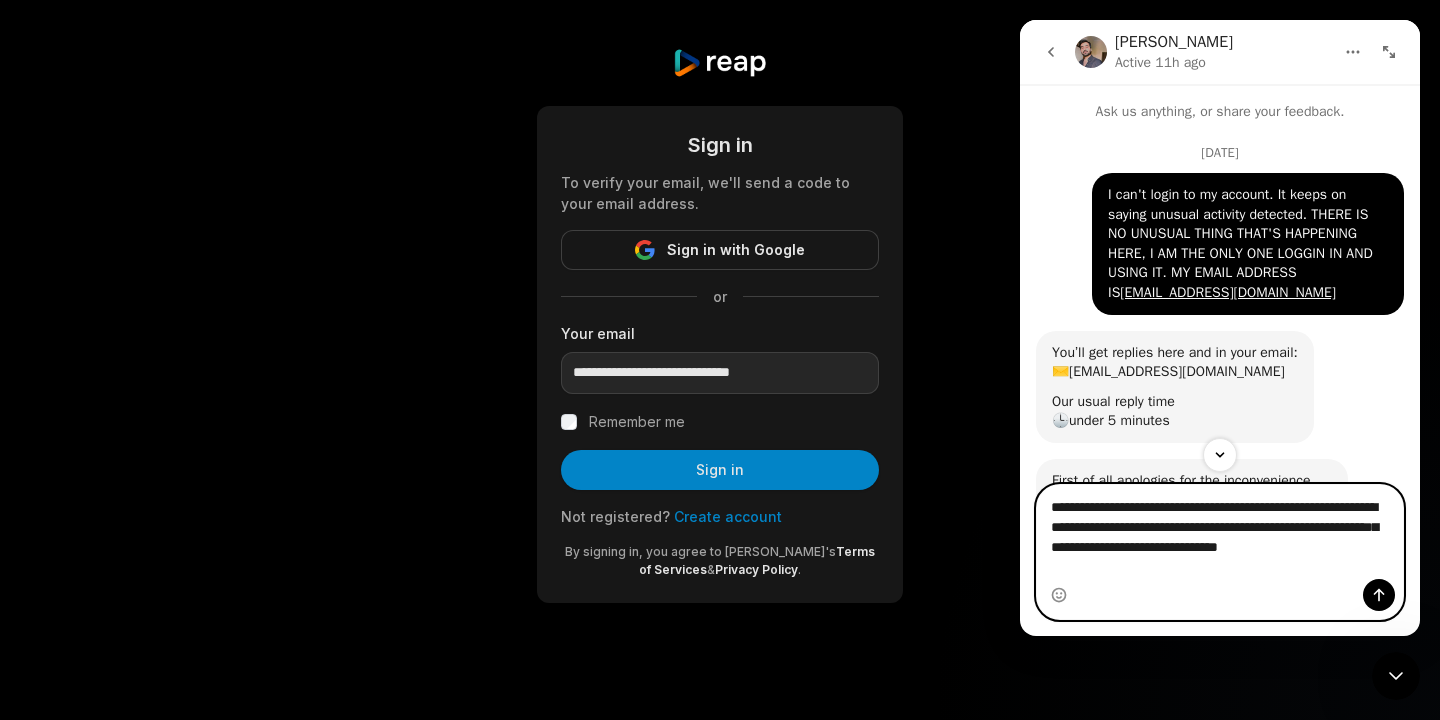 type on "**********" 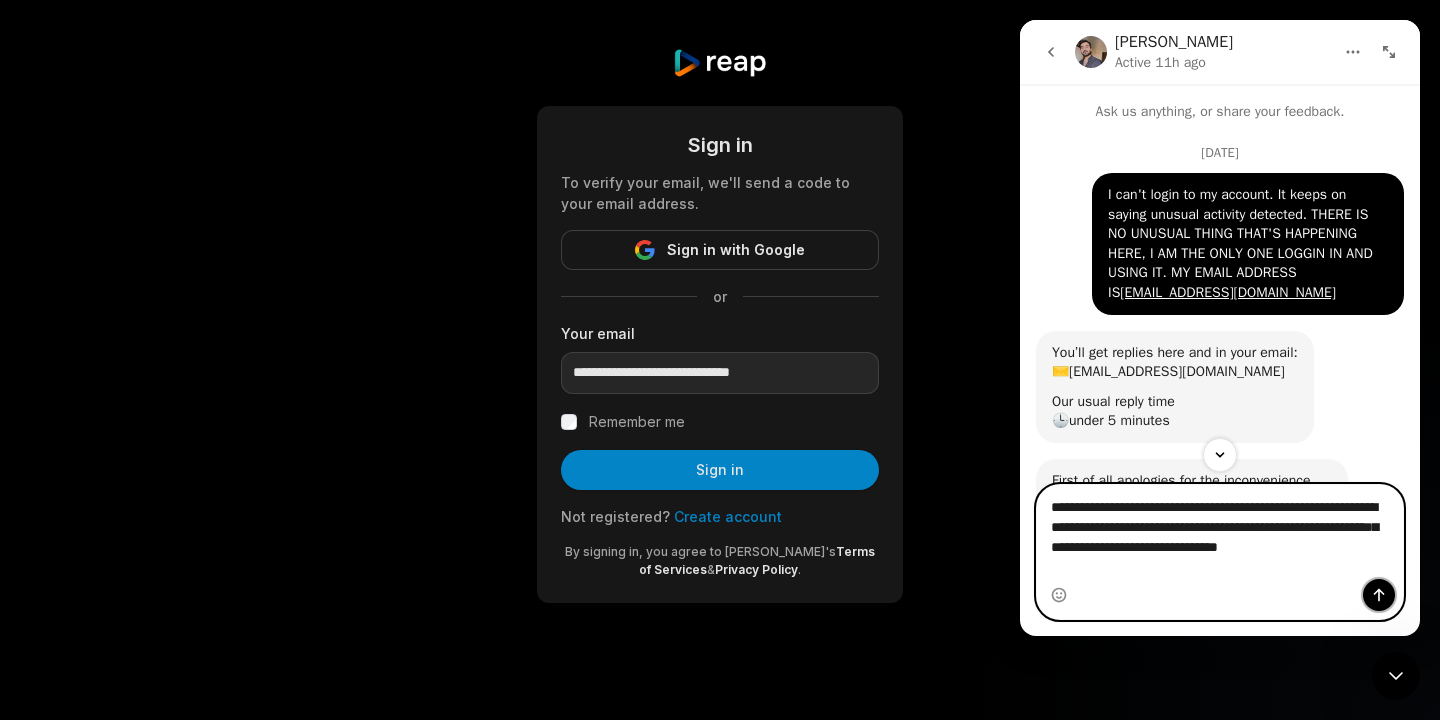click at bounding box center [1379, 595] 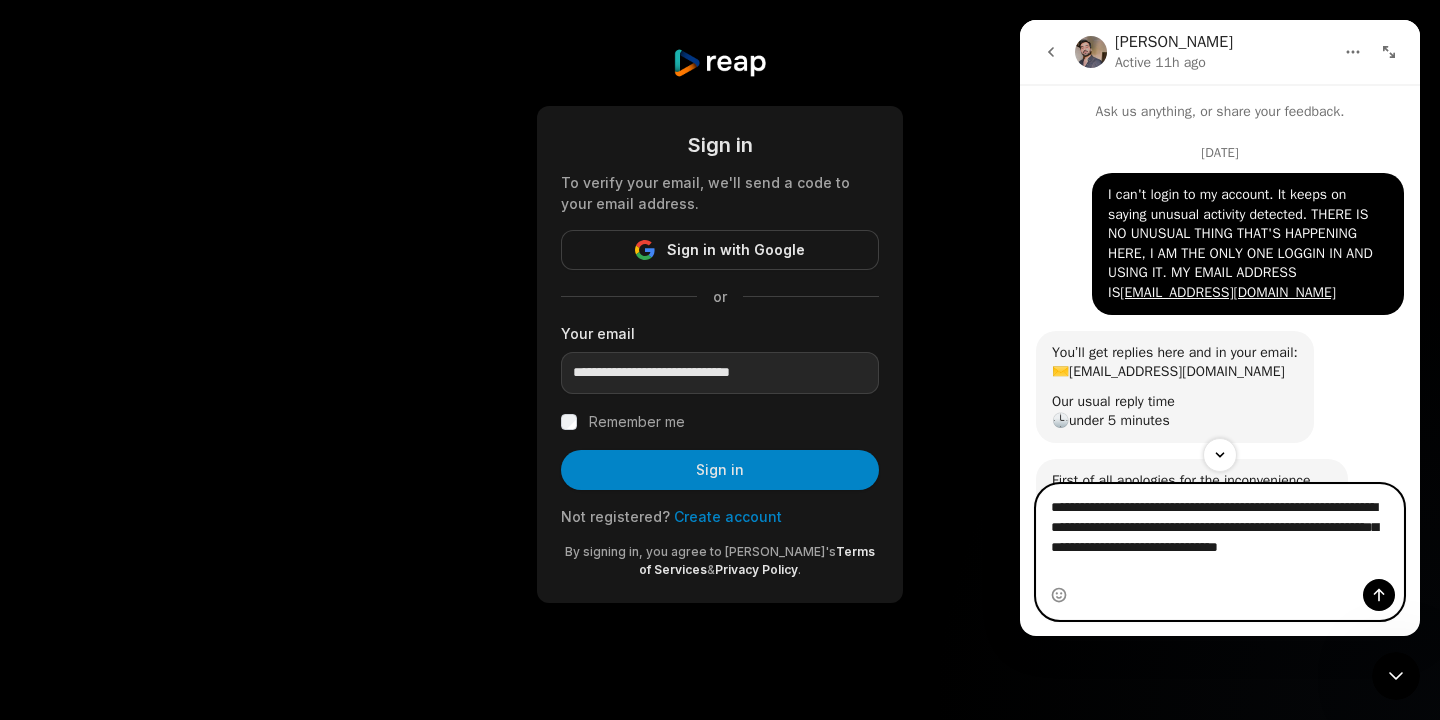 type 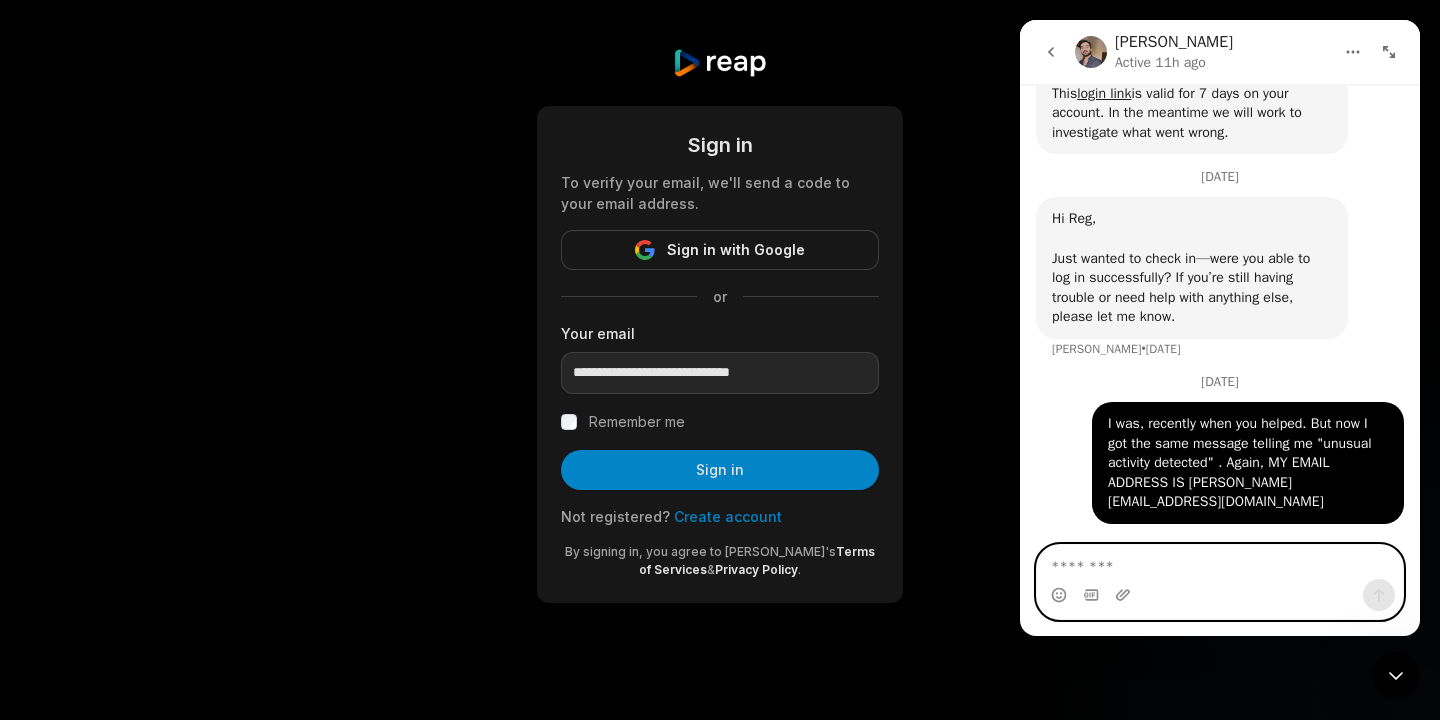 scroll, scrollTop: 677, scrollLeft: 0, axis: vertical 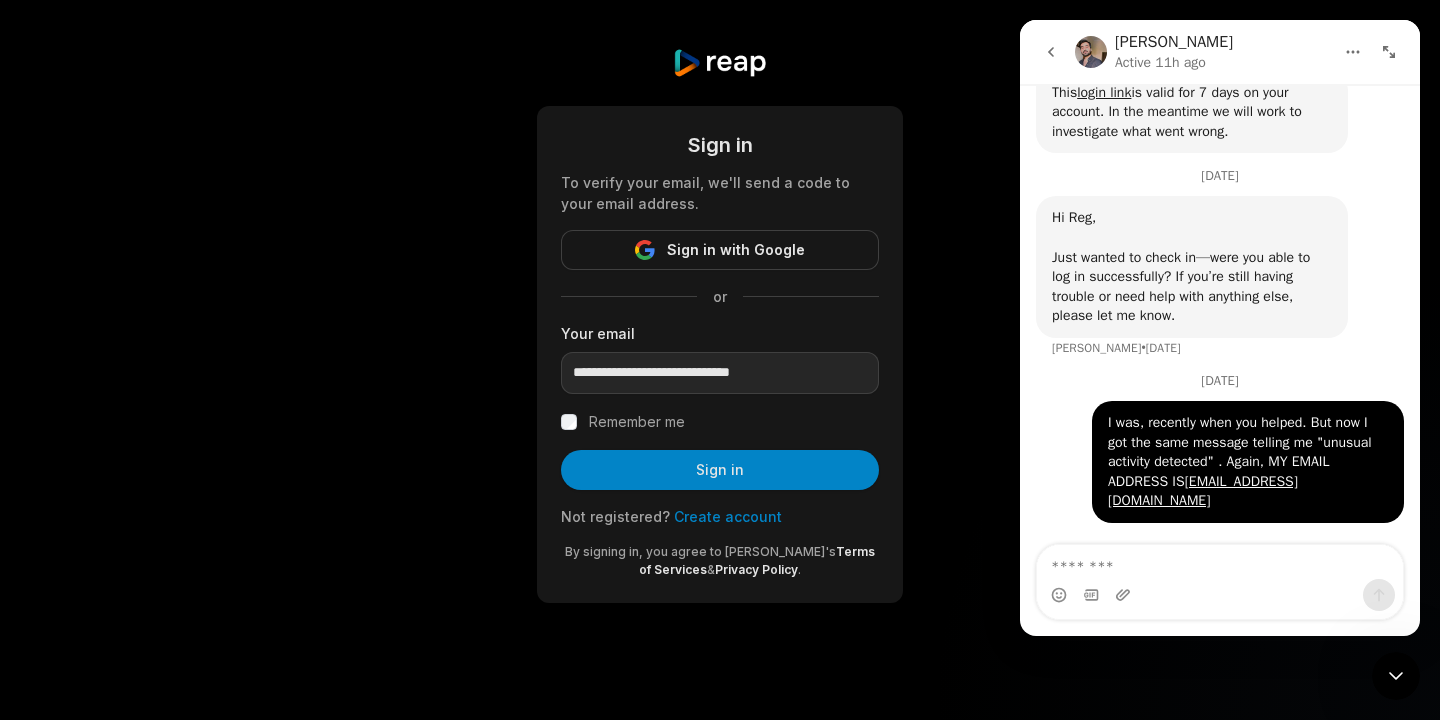 click 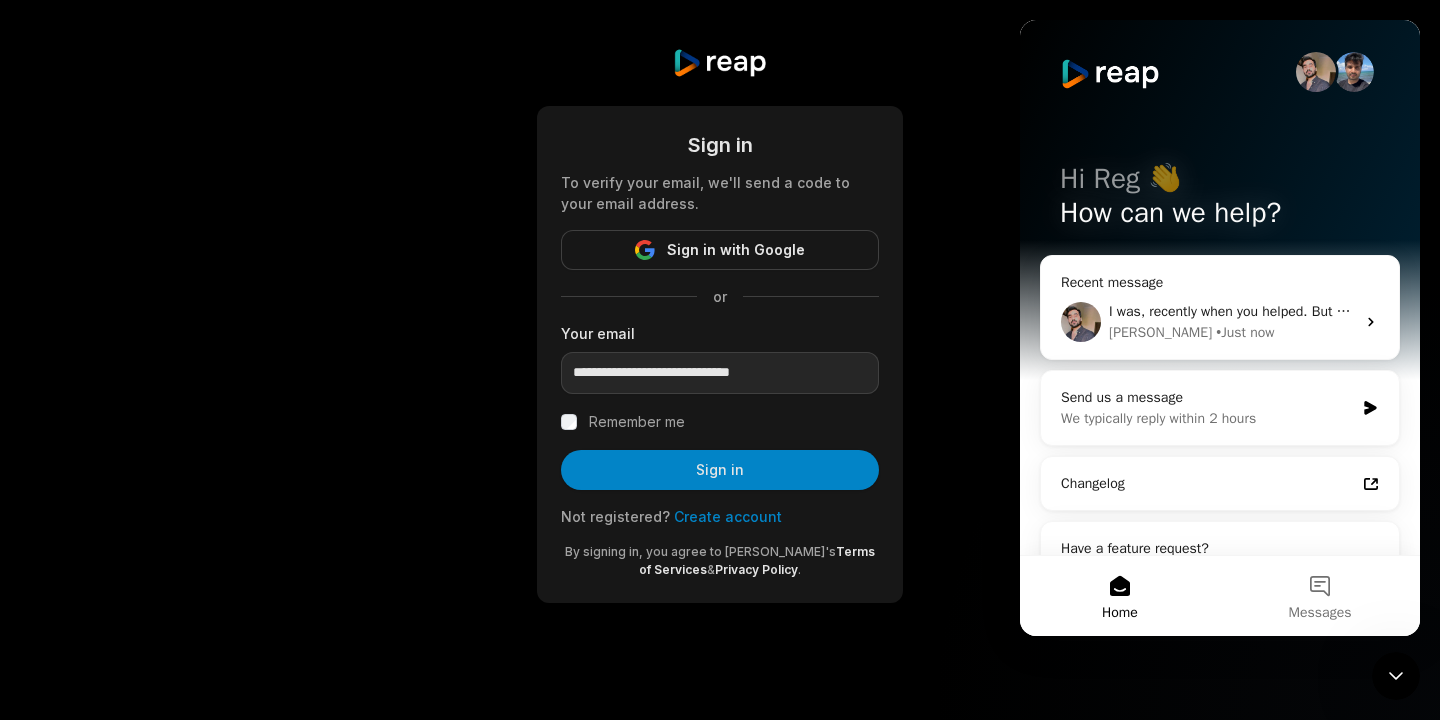 scroll, scrollTop: 0, scrollLeft: 0, axis: both 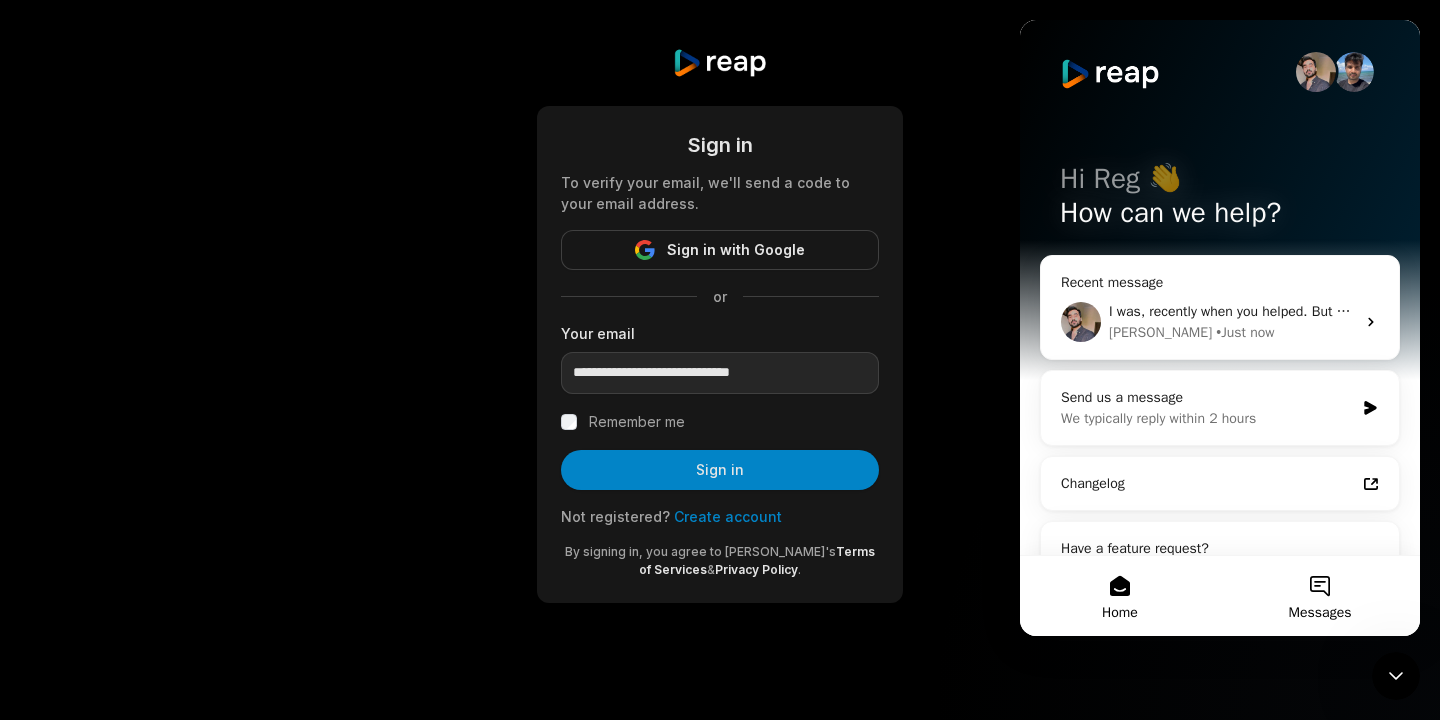 click on "Messages" at bounding box center (1320, 596) 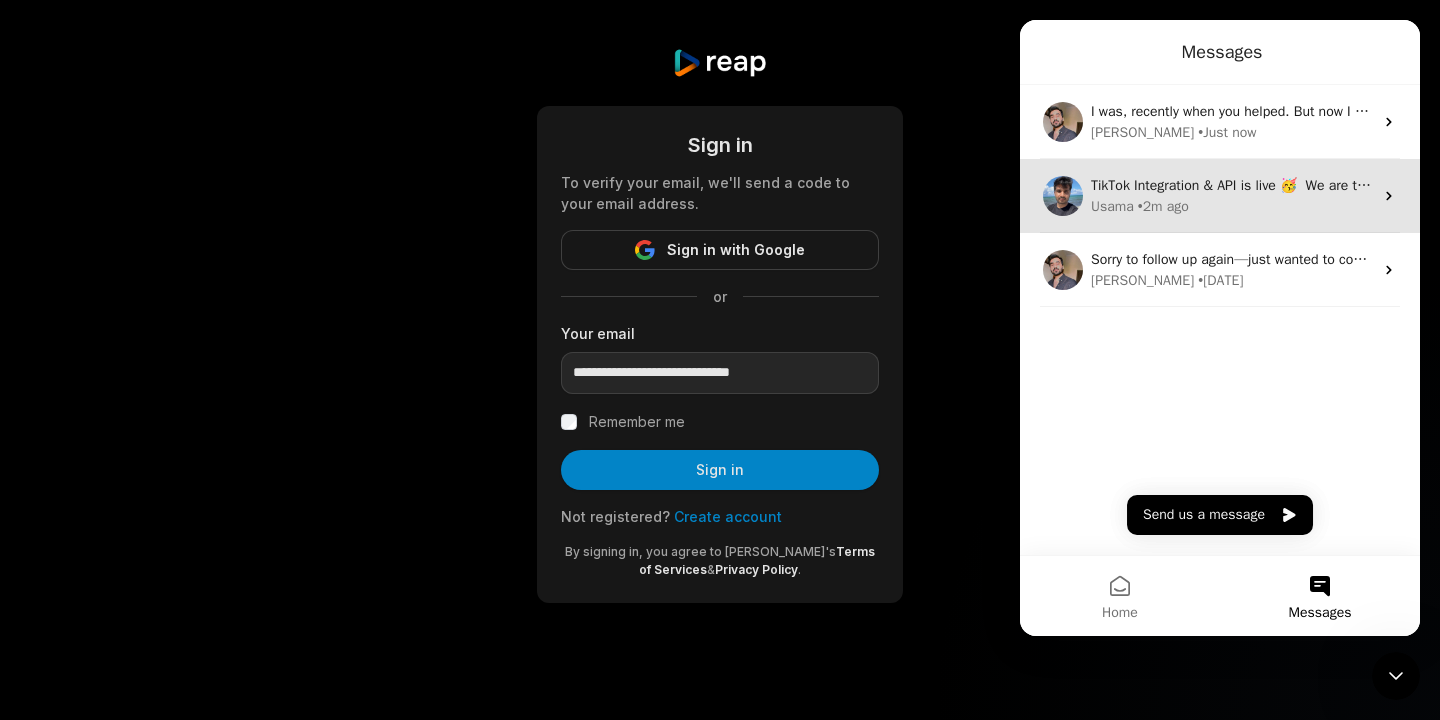 click on "TikTok Integration & API is live 🥳 ​ We are thrilled to share that TikTok integration is being rolled out to all users since last week. ​ We have also rolled out Automation APIs, here are the docs: API Docs ​ Multi social account support has also been rolled out.  ​ p.s. New Editor is in final phase of testing! ​" at bounding box center [2008, 185] 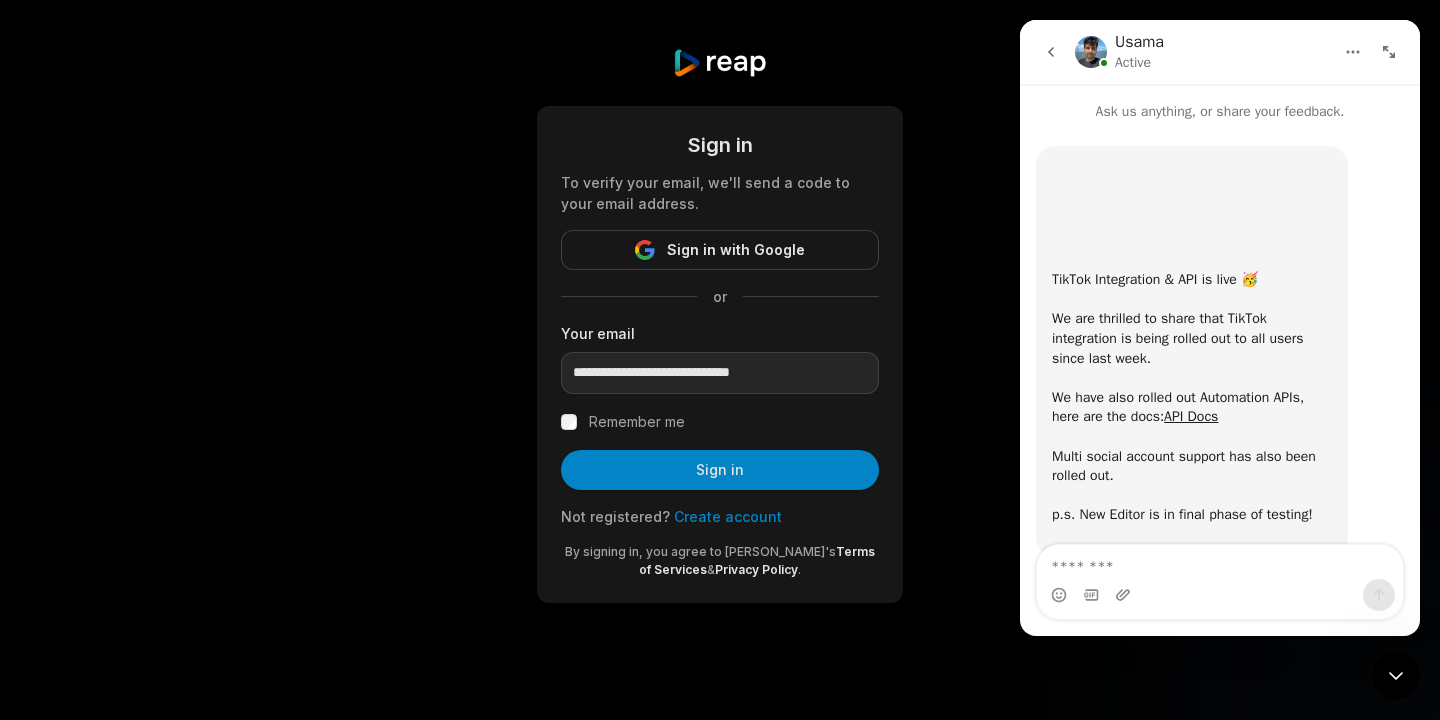scroll, scrollTop: 53, scrollLeft: 0, axis: vertical 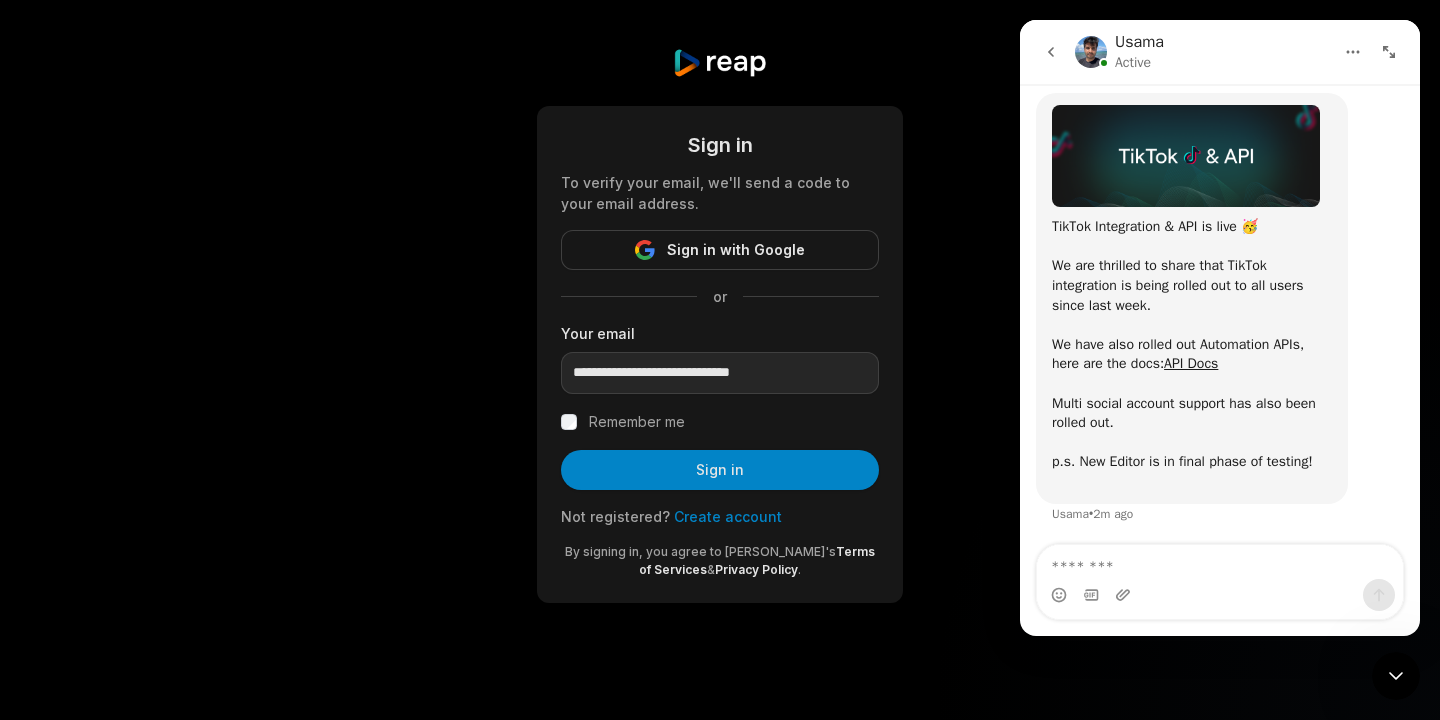 click 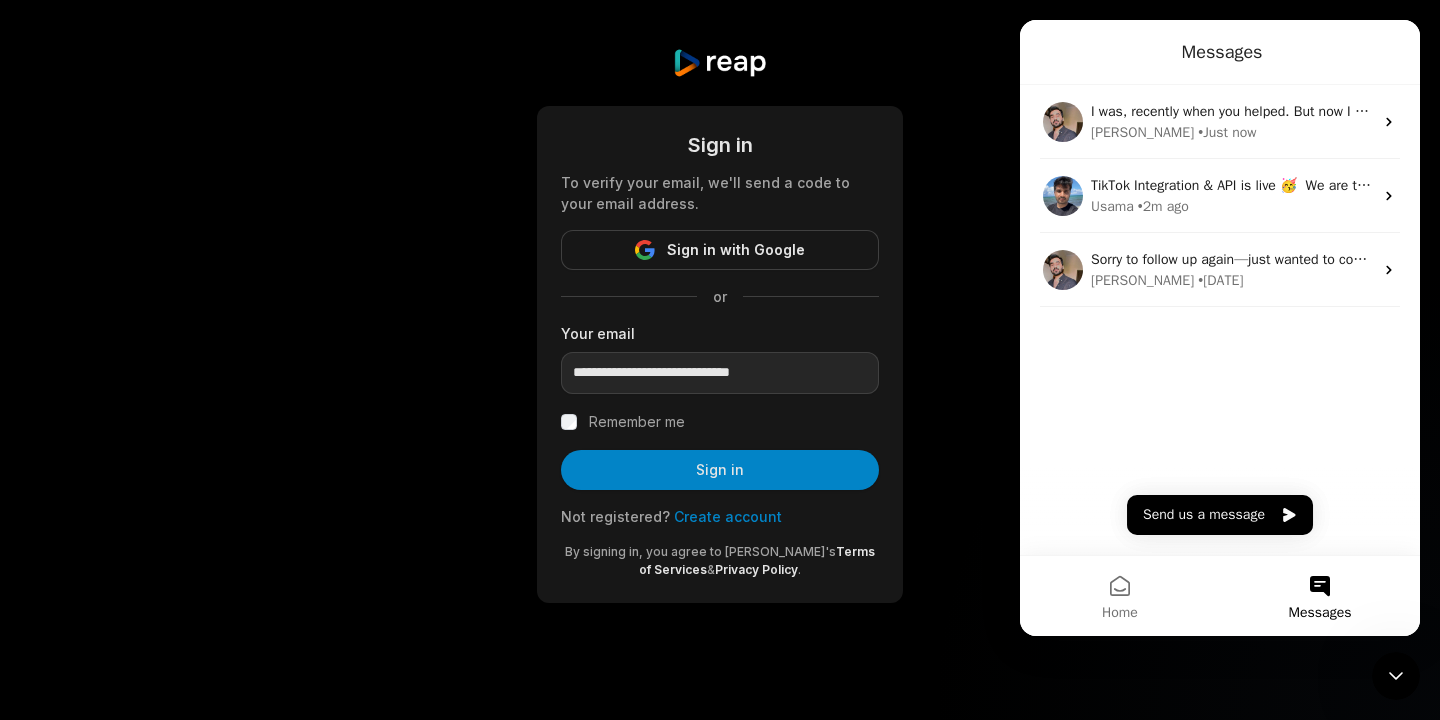 scroll, scrollTop: 0, scrollLeft: 0, axis: both 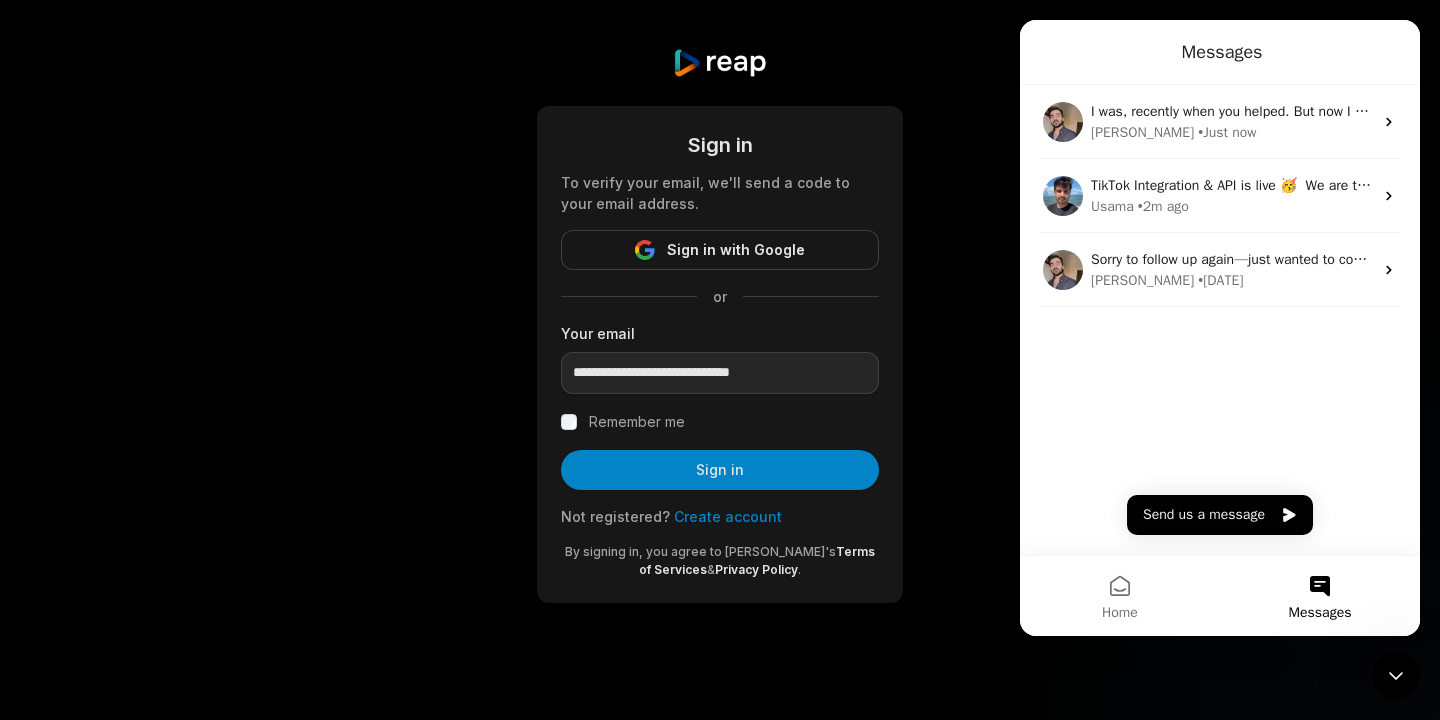 click 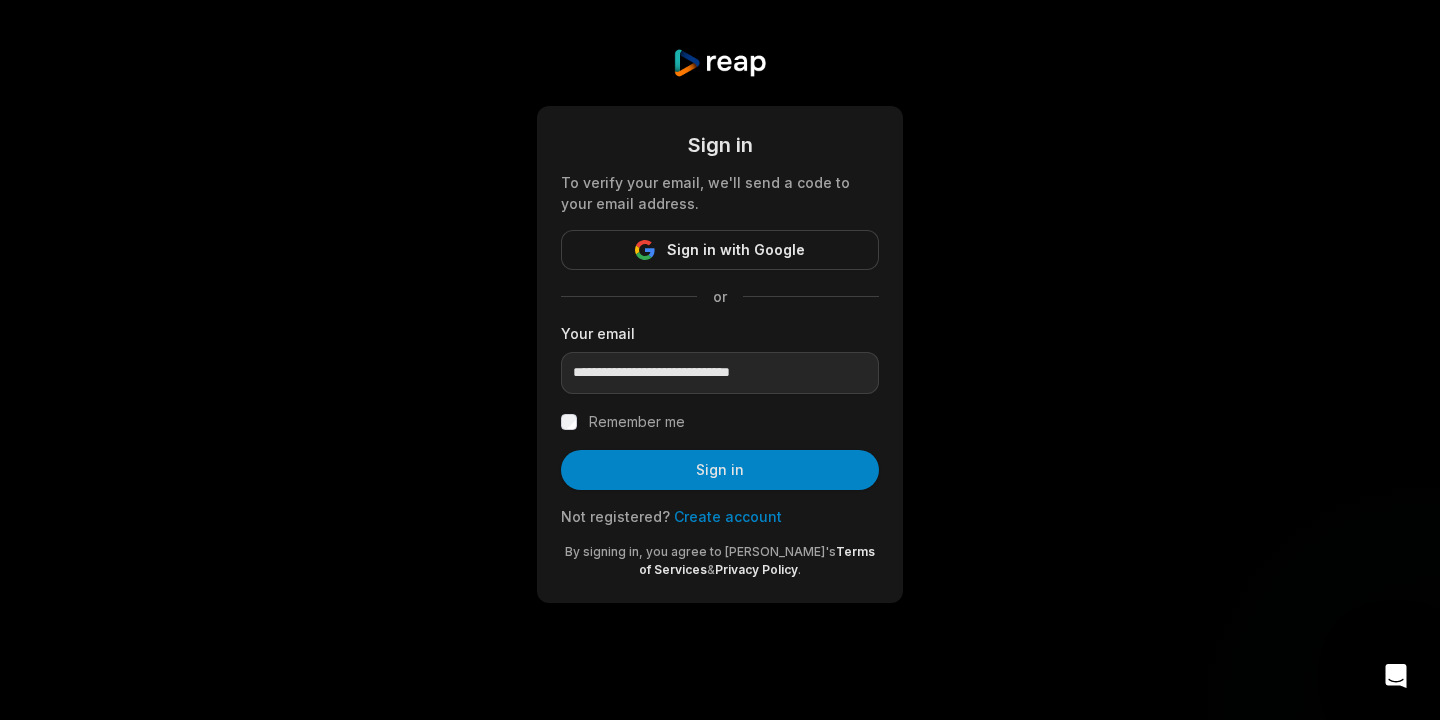 scroll, scrollTop: 0, scrollLeft: 0, axis: both 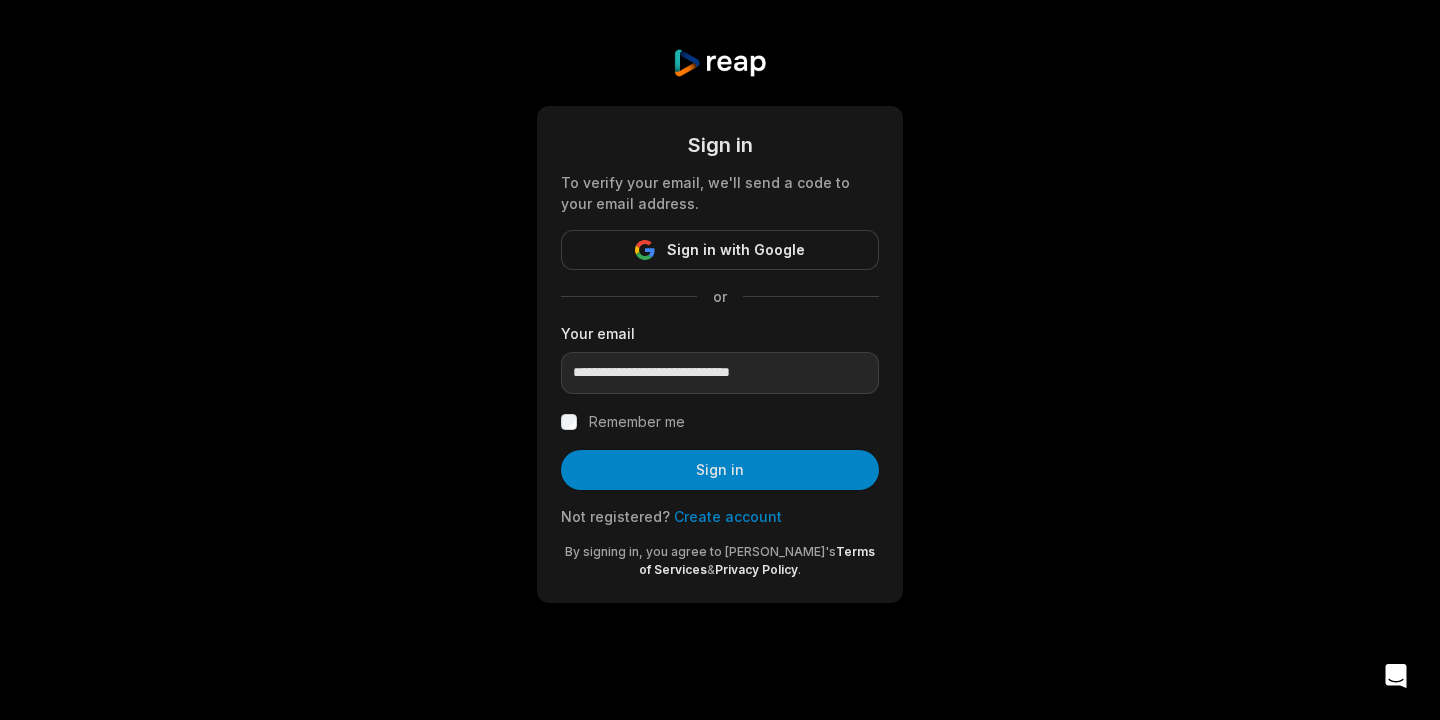 click 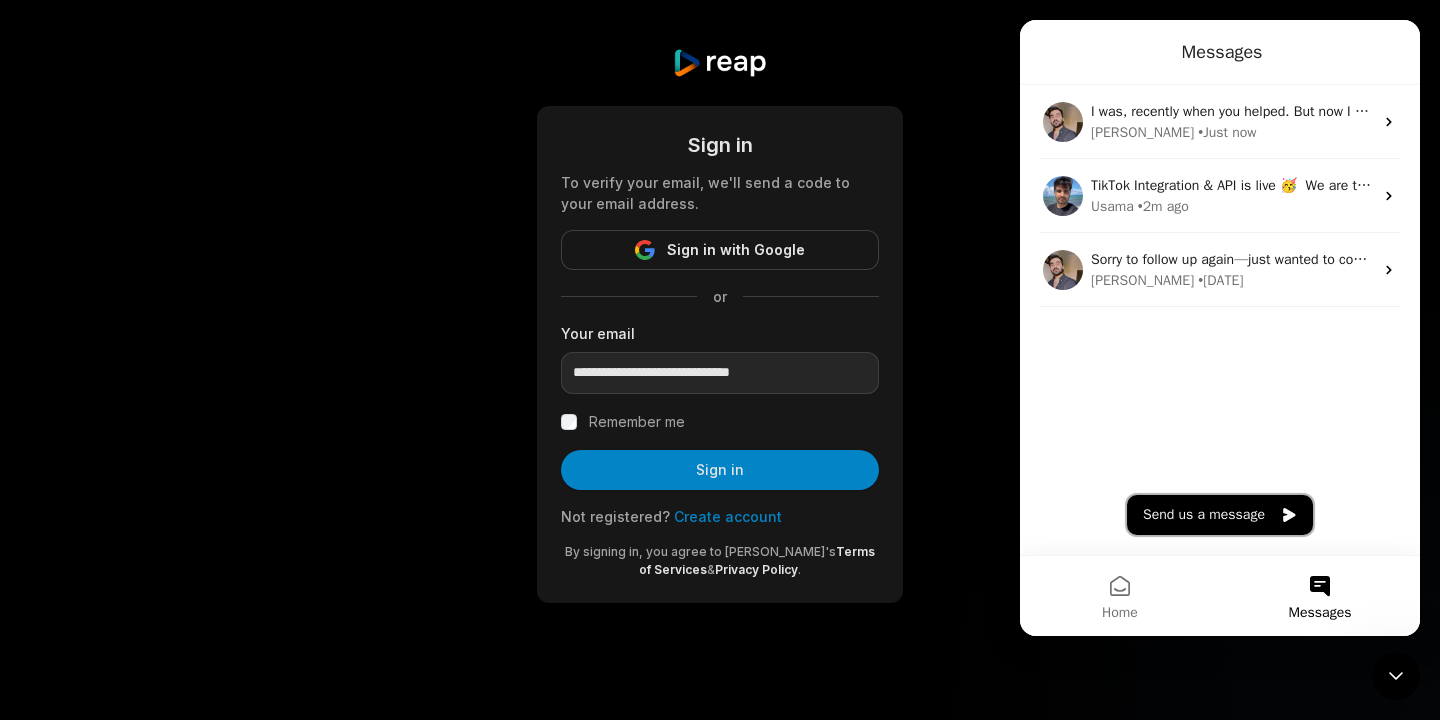 click on "Send us a message" at bounding box center (1220, 515) 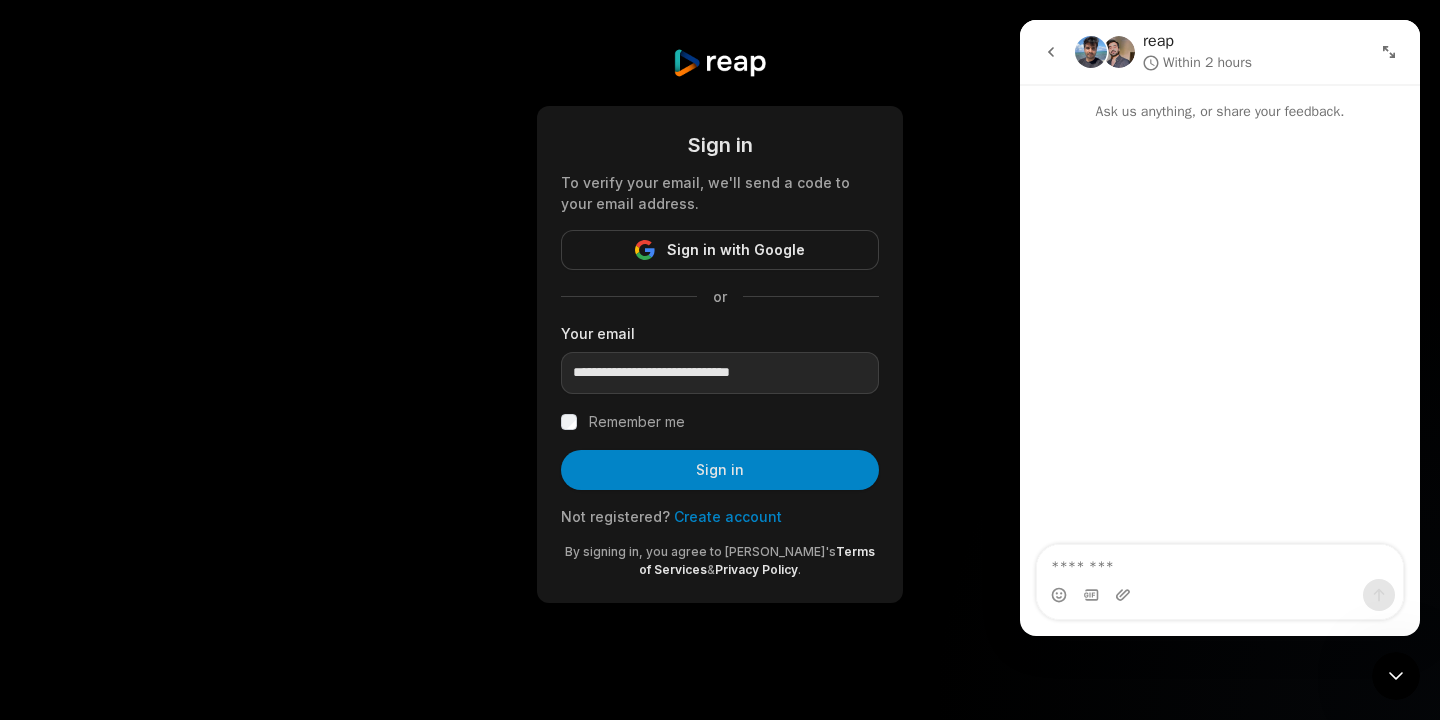 click 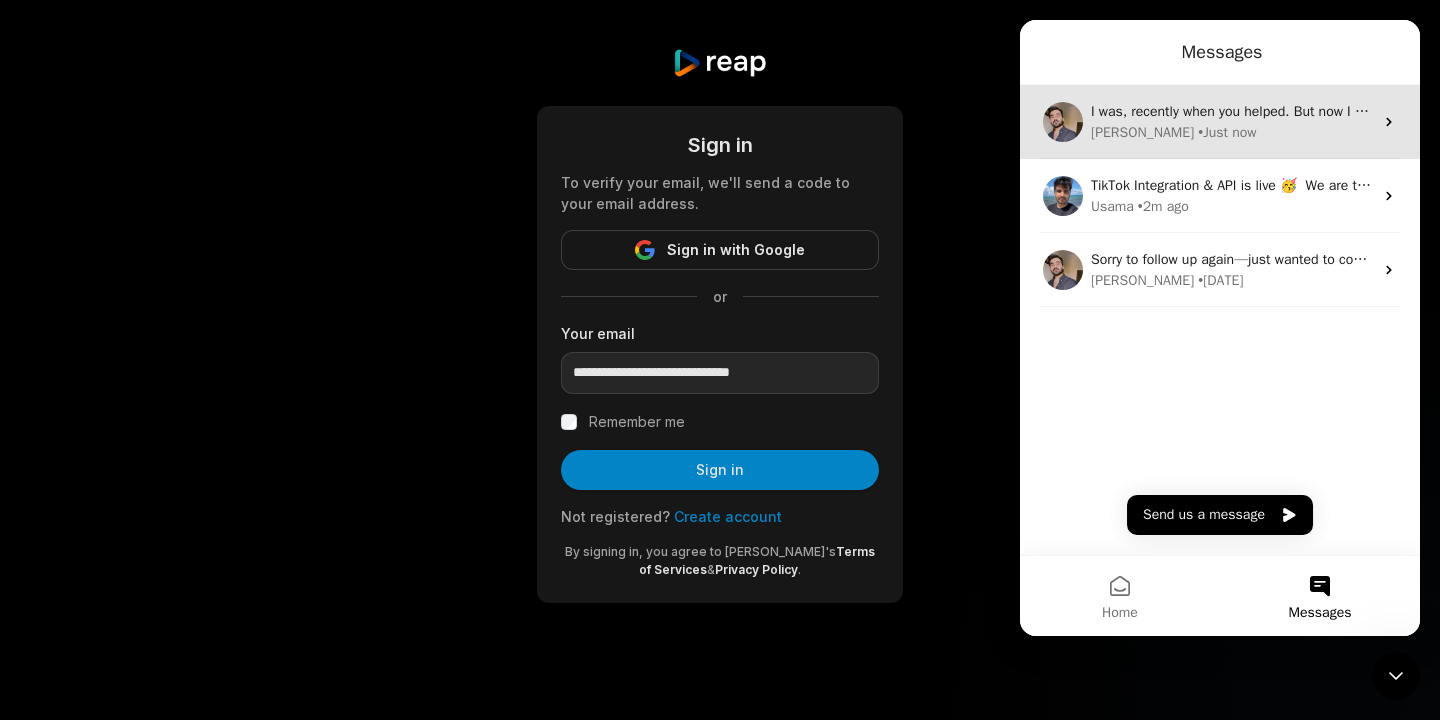 click on "•  Just now" at bounding box center [1227, 132] 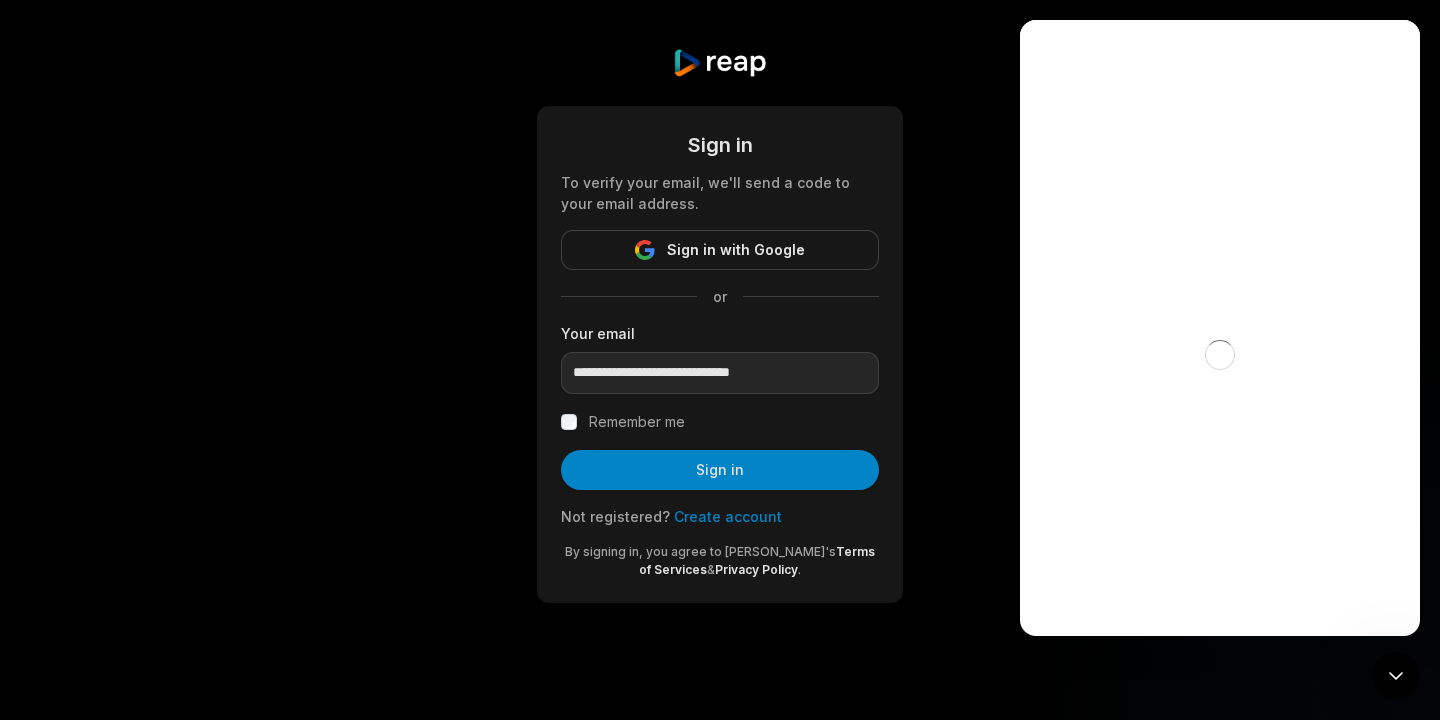 scroll, scrollTop: 0, scrollLeft: 0, axis: both 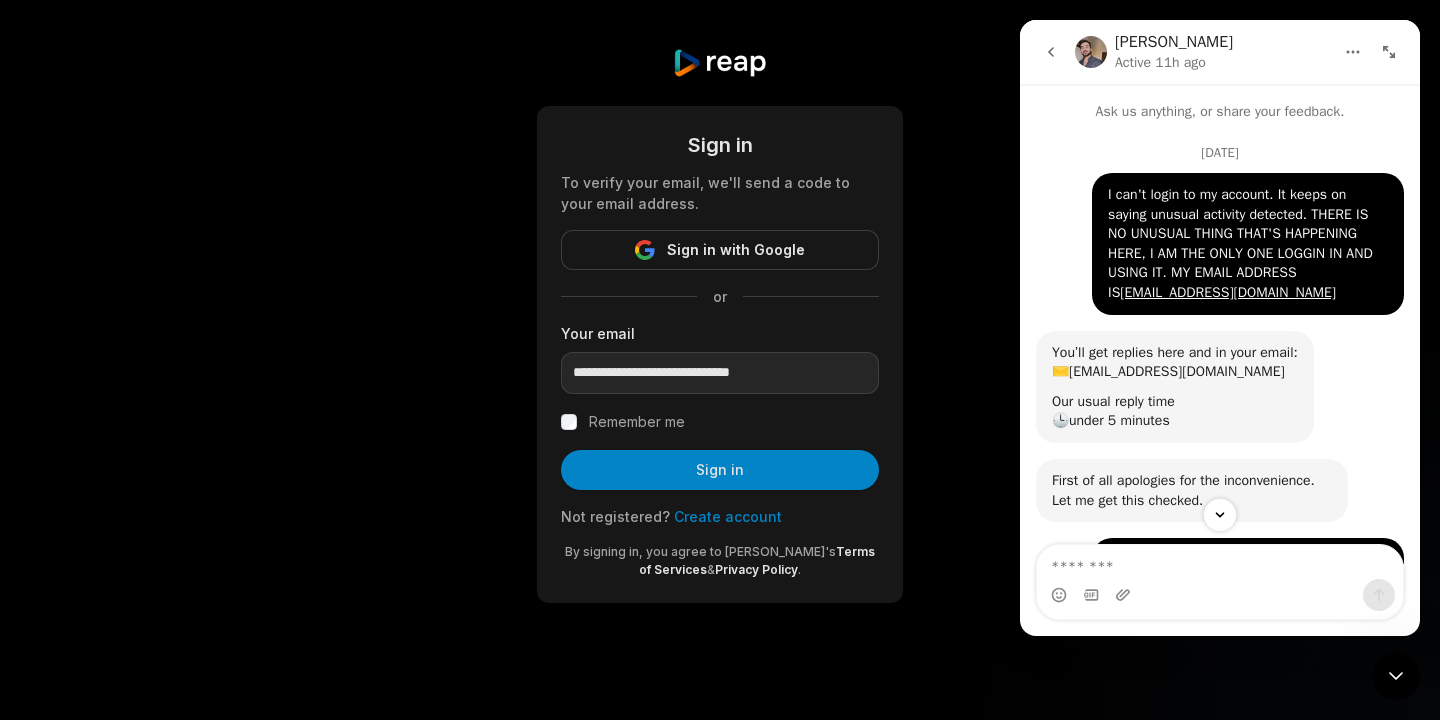 drag, startPoint x: 1103, startPoint y: 188, endPoint x: 1385, endPoint y: 282, distance: 297.2541 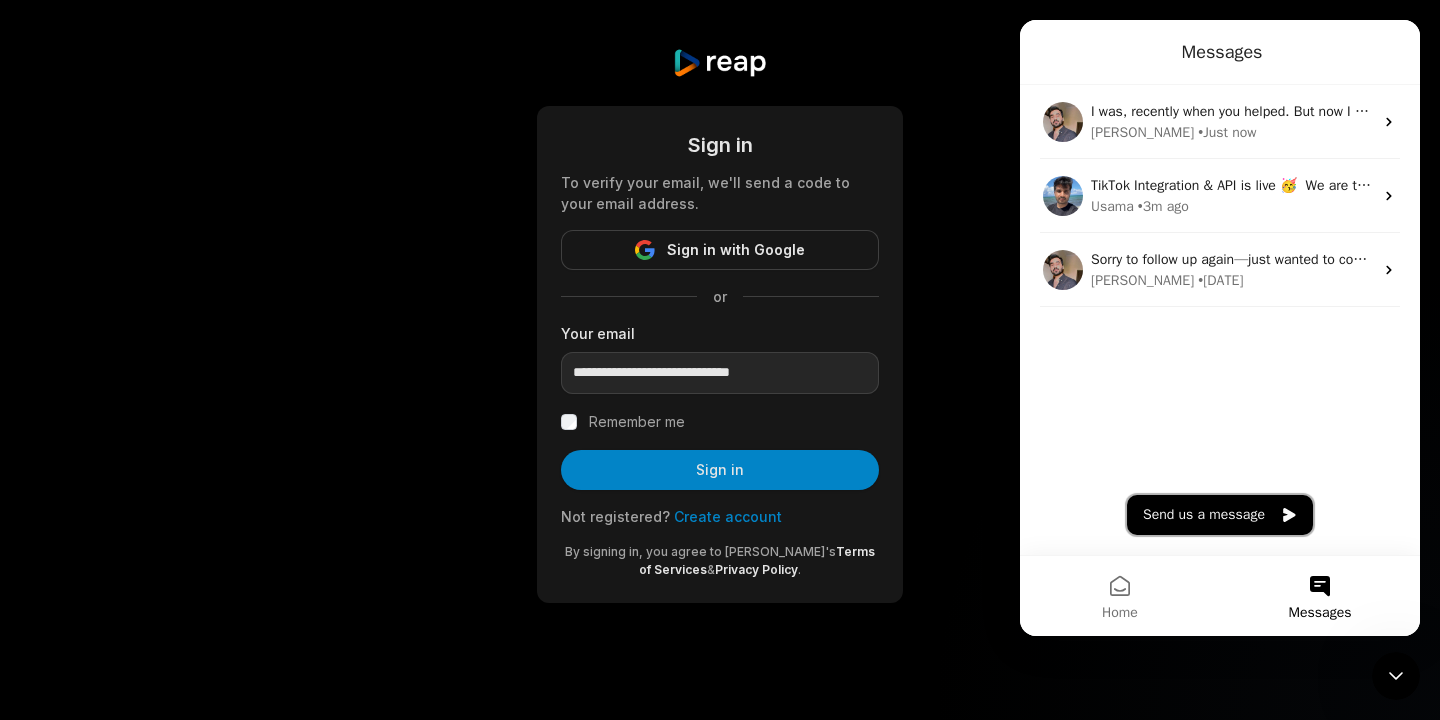 click on "Send us a message" at bounding box center (1220, 515) 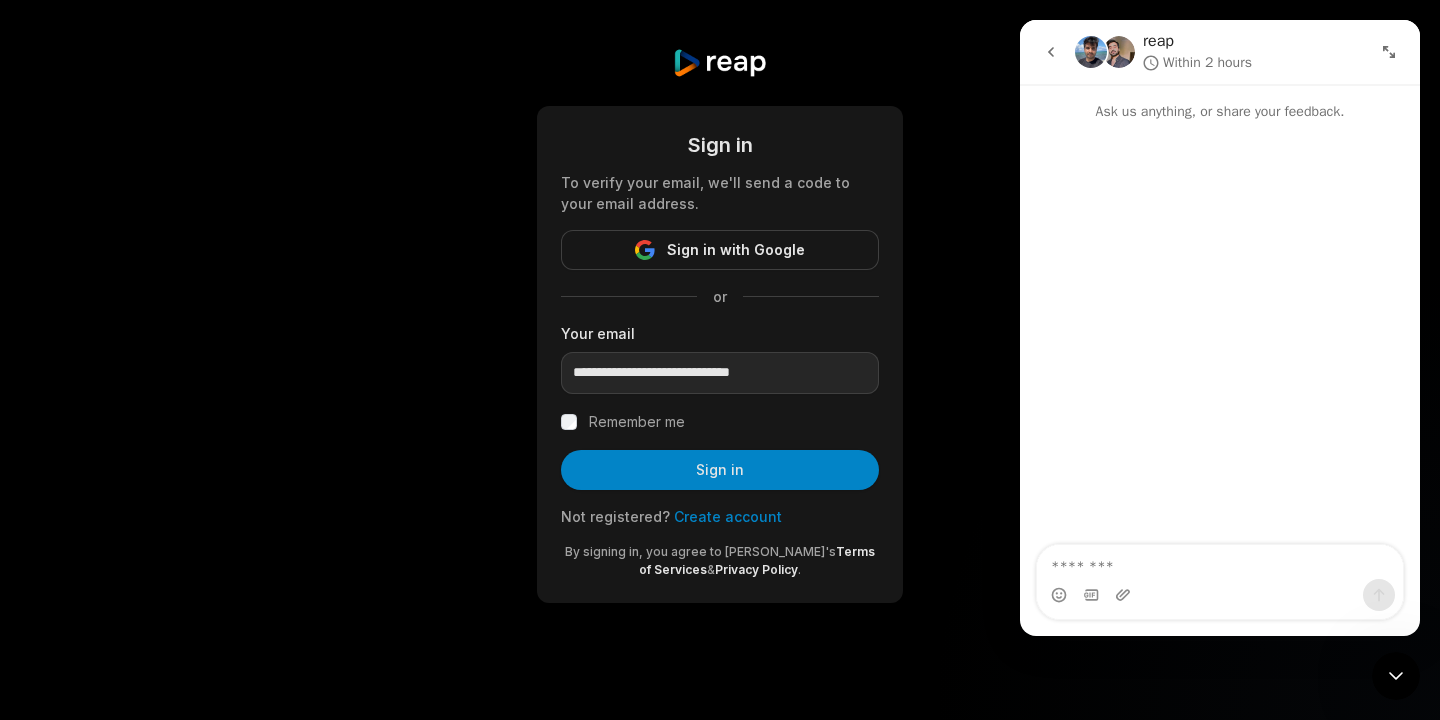 click at bounding box center (1220, 562) 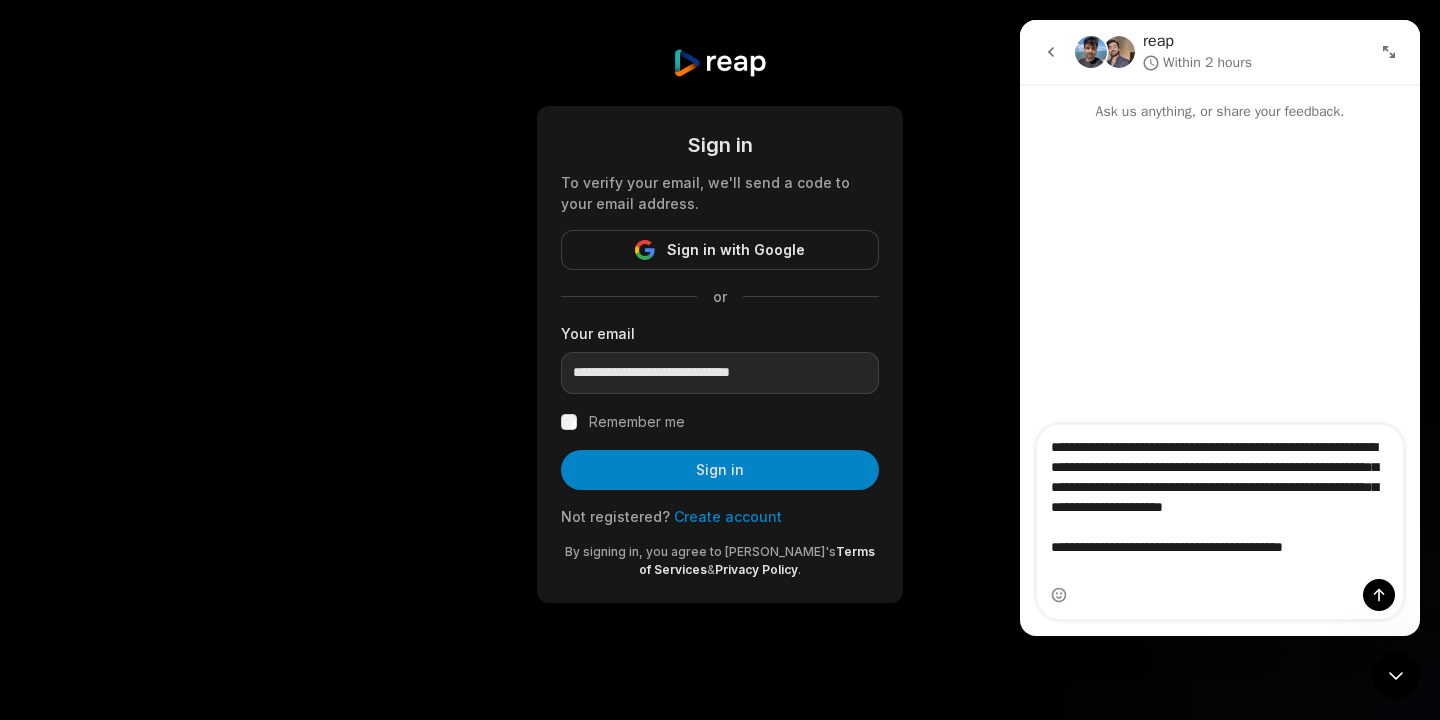type on "**********" 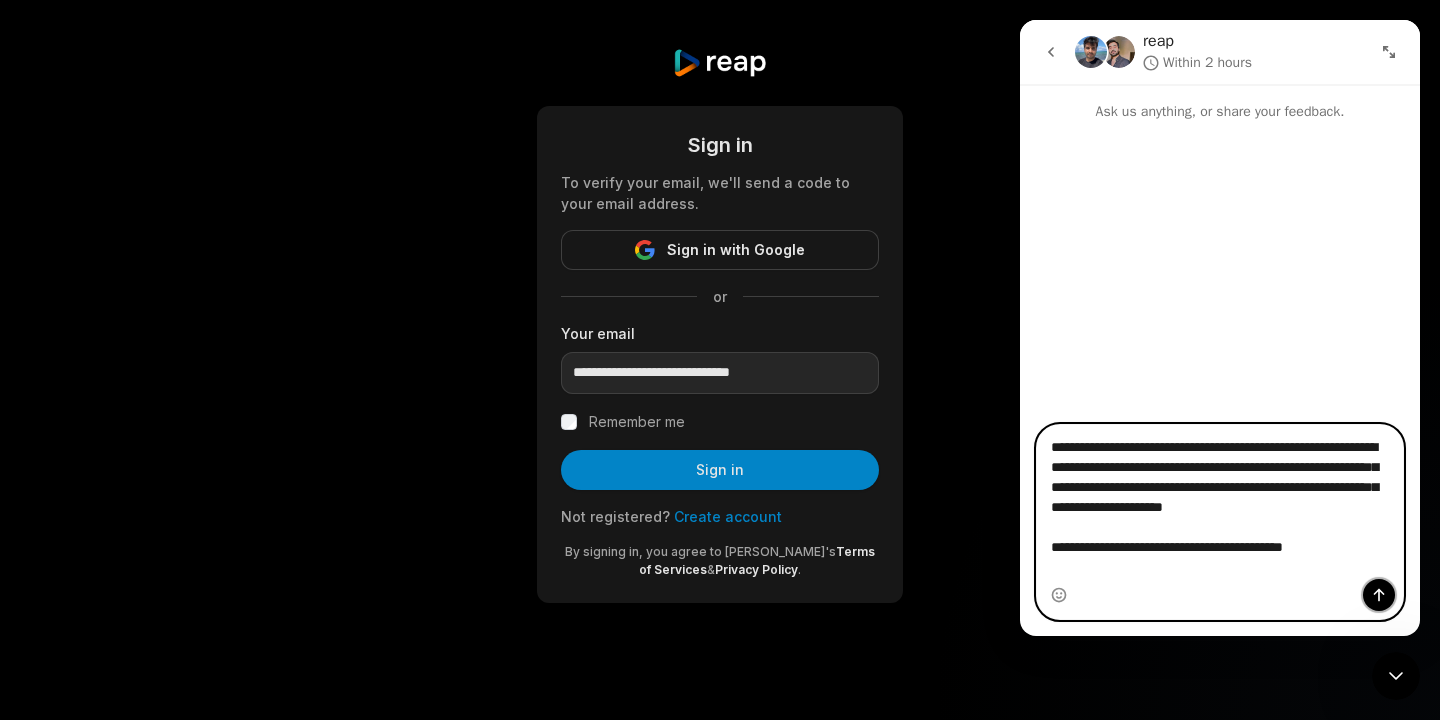 click at bounding box center [1379, 595] 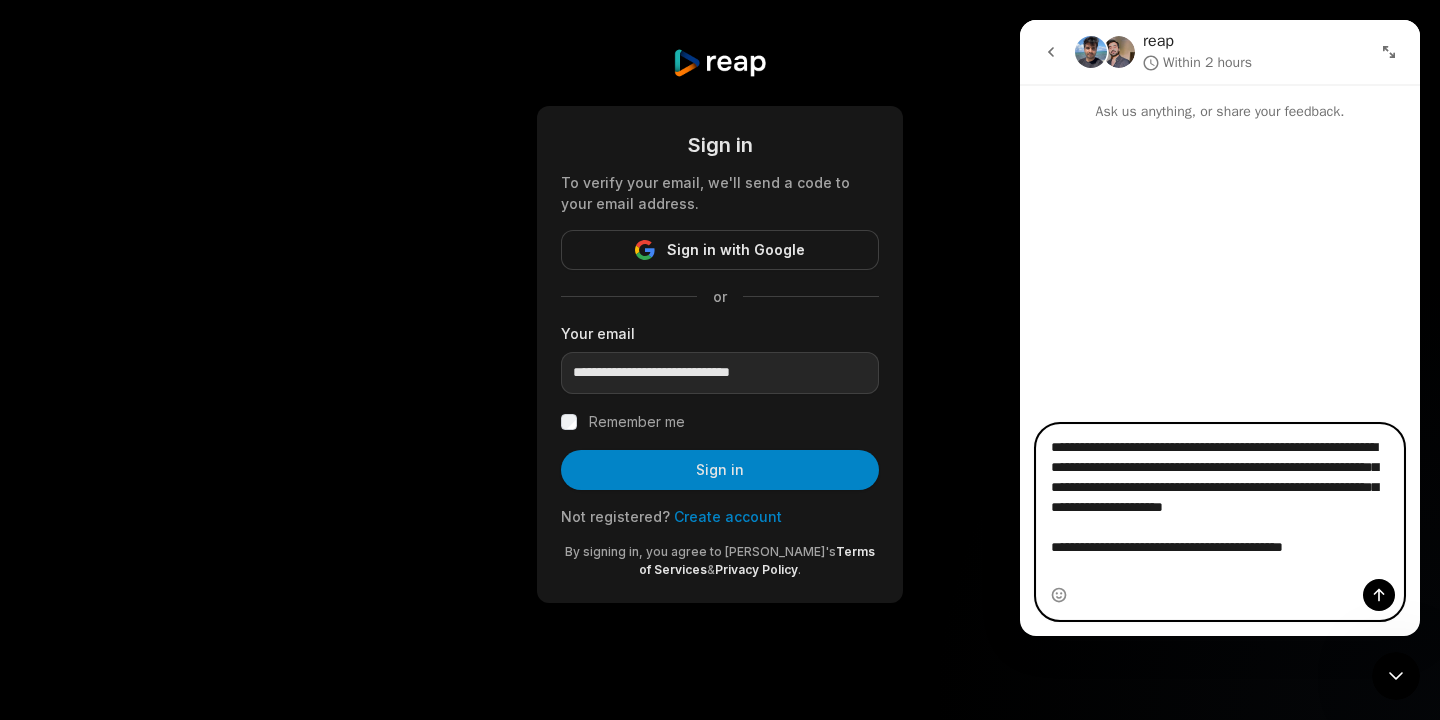 type 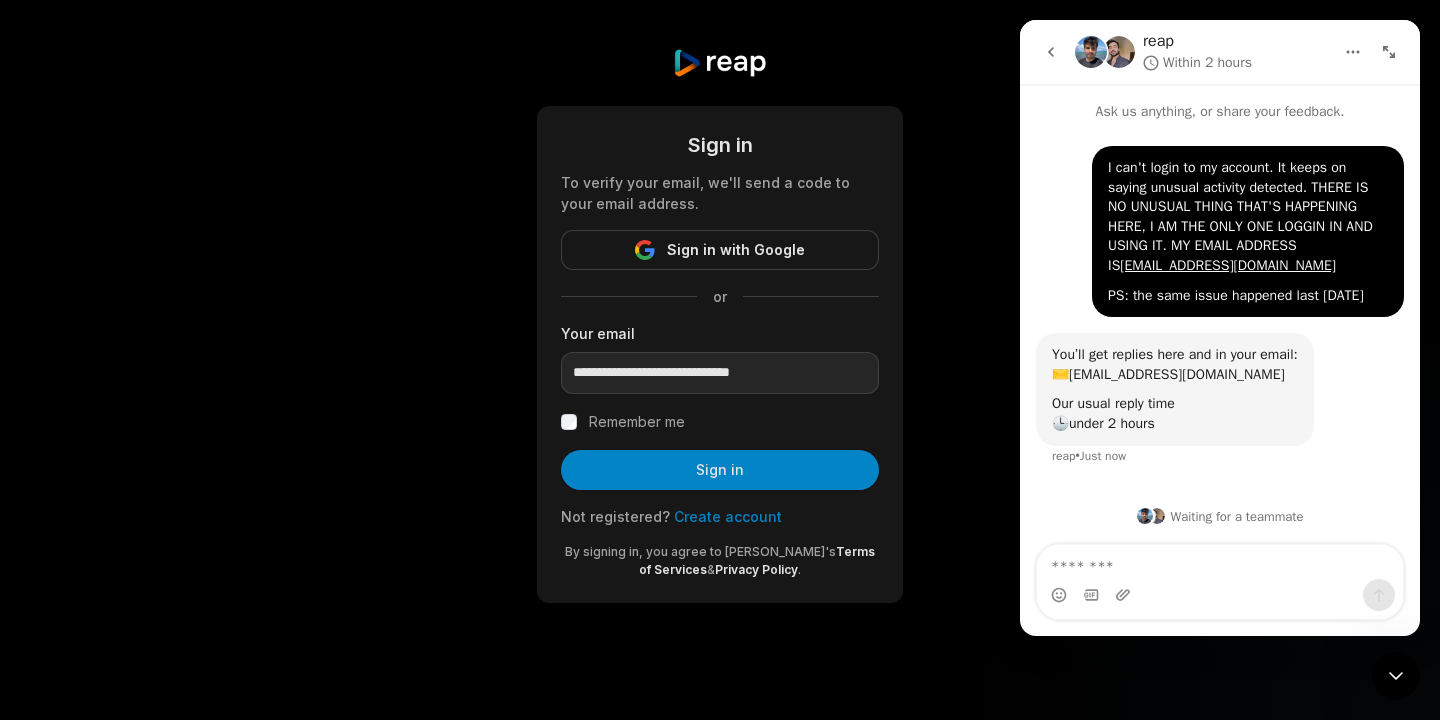 scroll, scrollTop: 18, scrollLeft: 0, axis: vertical 